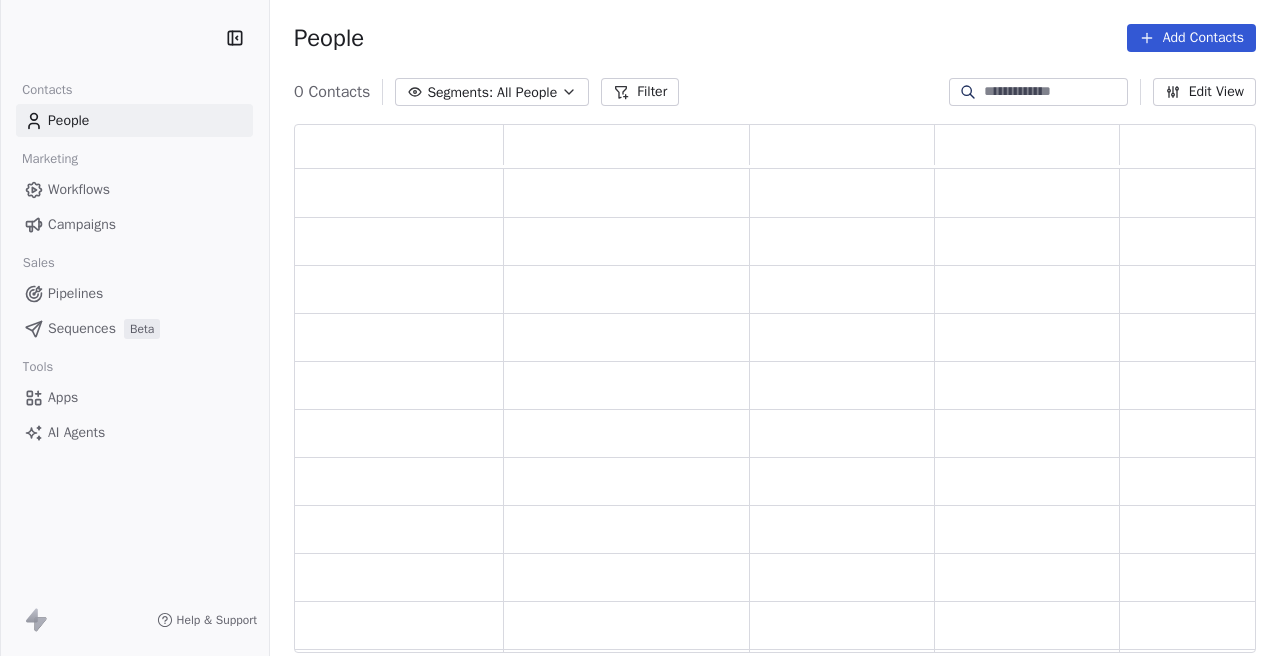 scroll, scrollTop: 0, scrollLeft: 0, axis: both 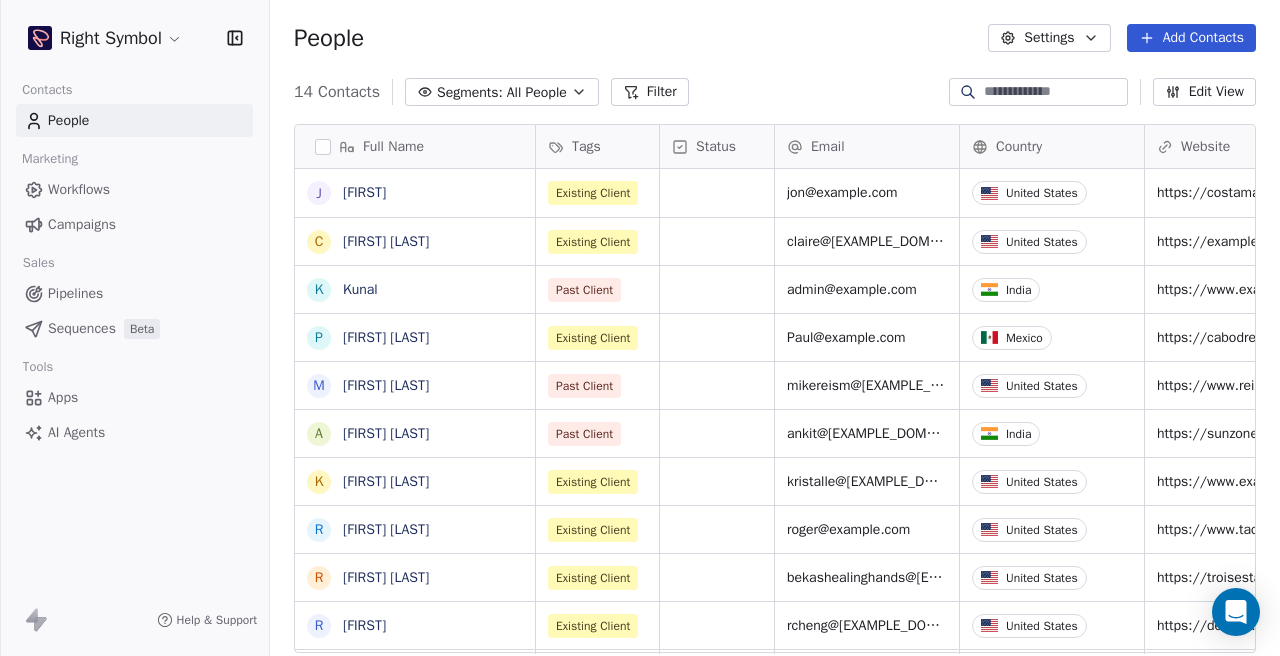 click on "Contacts People Marketing Workflows Campaigns Sales Pipelines Sequences Beta Tools Apps AI Agents Help & Support People Settings  Add Contacts 14 Contacts Segments: All People Filter  Edit View Tag Add to Sequence Export Full Name J Jon C Claire P. Caldwell K Kunal P Paul Geisler M Mike Reisman A Ankit Garodia K Kristalle Jaime R Roger Wilson R Rebecca Trois R Raymond J Jayant Lakhera J Jayant Lakhera S Sadanand Sisodia S Sadanand Tags Status Email Country Company Website Job Title Contact Source NPS Score Existing Client jon@example.com United States https://costamarvillas.com/ Existing Client claire@example.com United States https://seemarketingny.com/ Past Client admin@example.com India https://www.galaxylab.in/ Existing Client Paul@example.com Mexico https://cabodreamhomes.com/ Past Client mikereism@example.com United States https://www.reismanltd.com/ Past Client ankit@example.com India https://sunzone.in/ Existing Client kristalle@example.com United States United States" at bounding box center [640, 328] 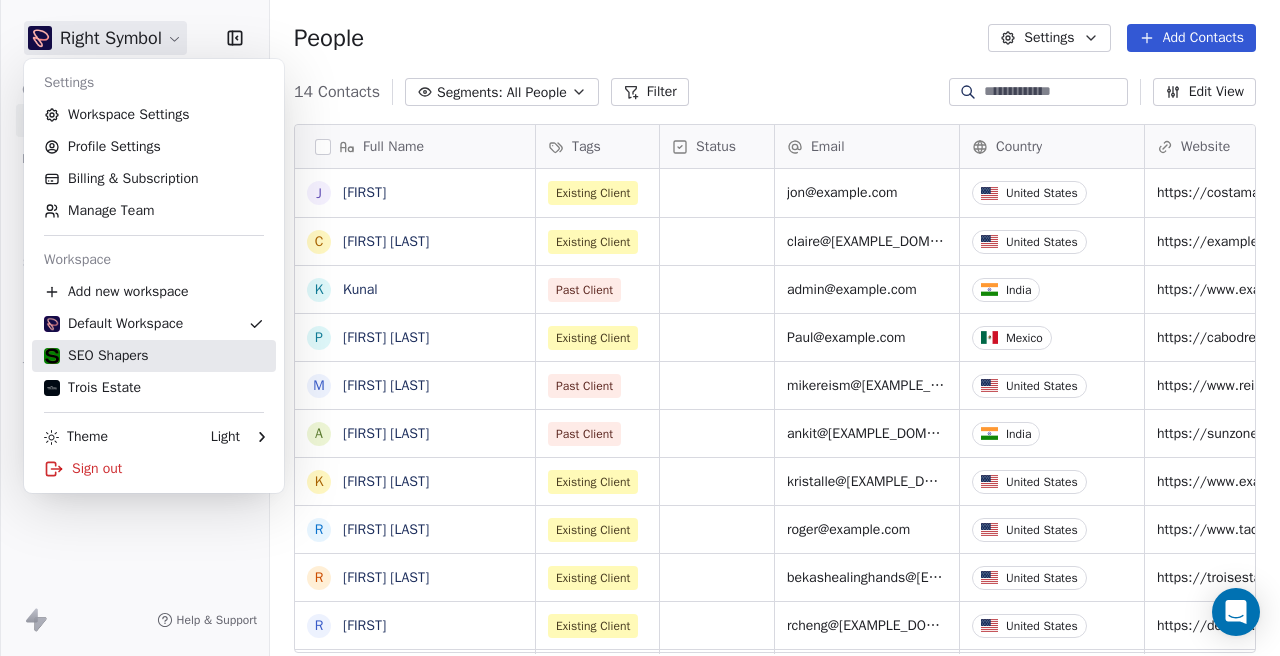 click on "SEO Shapers" at bounding box center [154, 356] 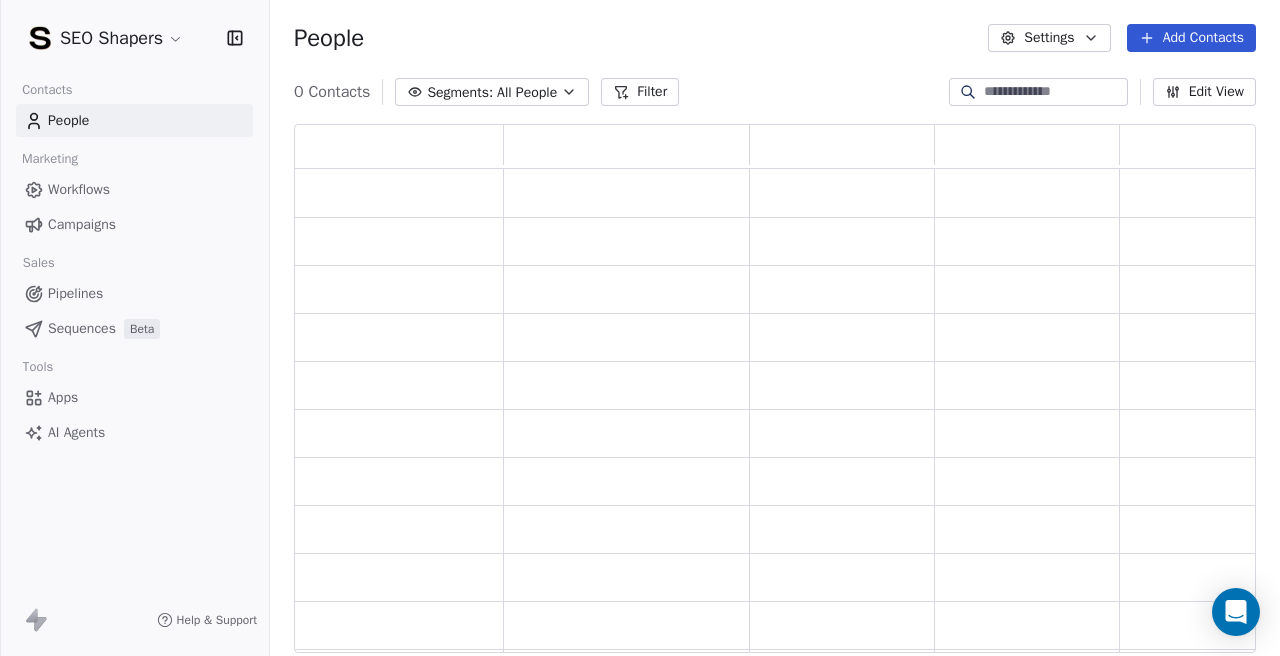 scroll, scrollTop: 1, scrollLeft: 1, axis: both 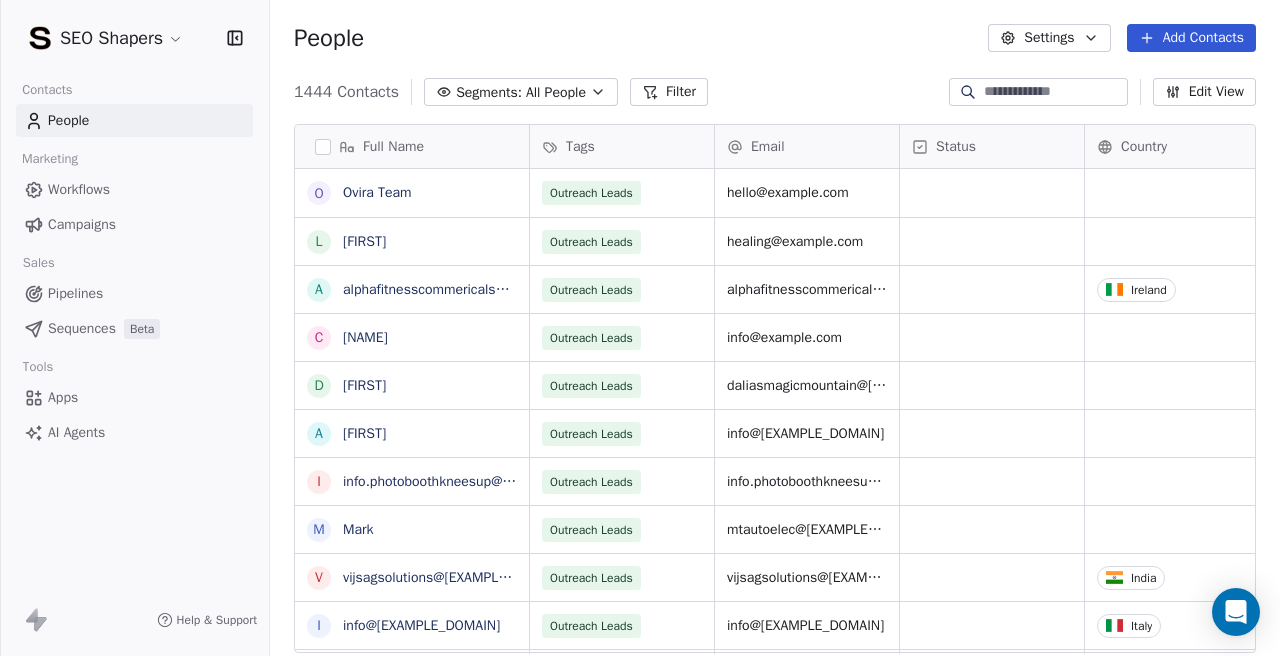 click on "Campaigns" at bounding box center [82, 224] 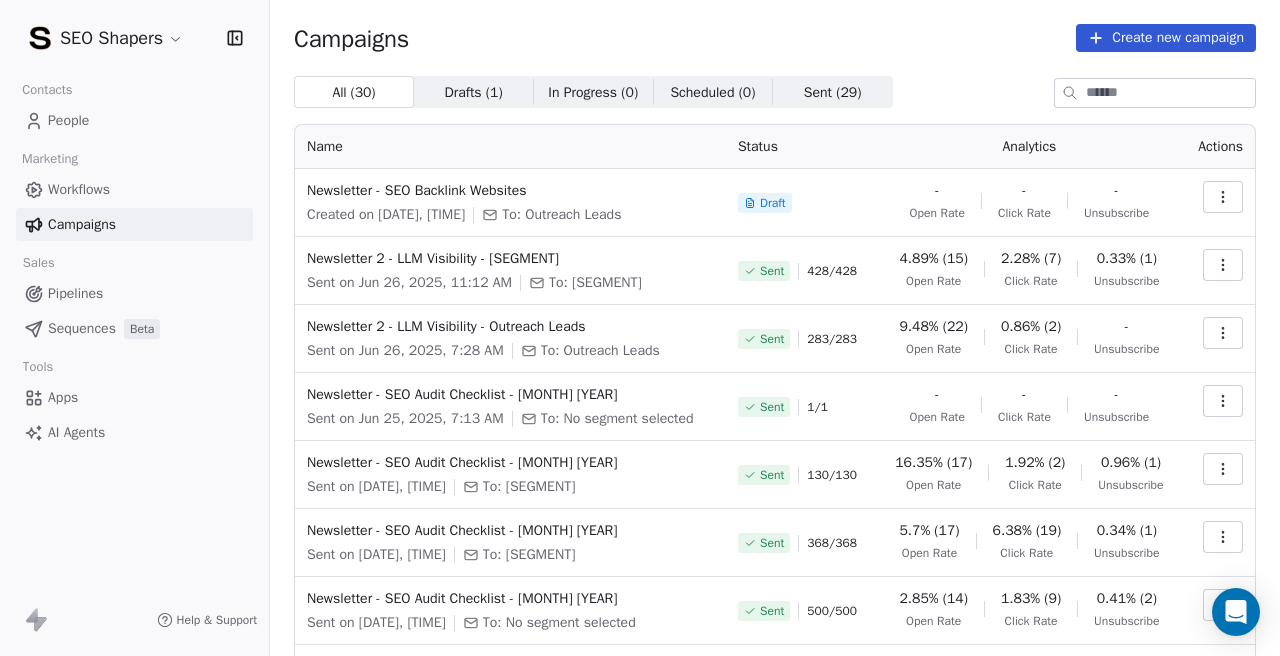 click at bounding box center (1223, 197) 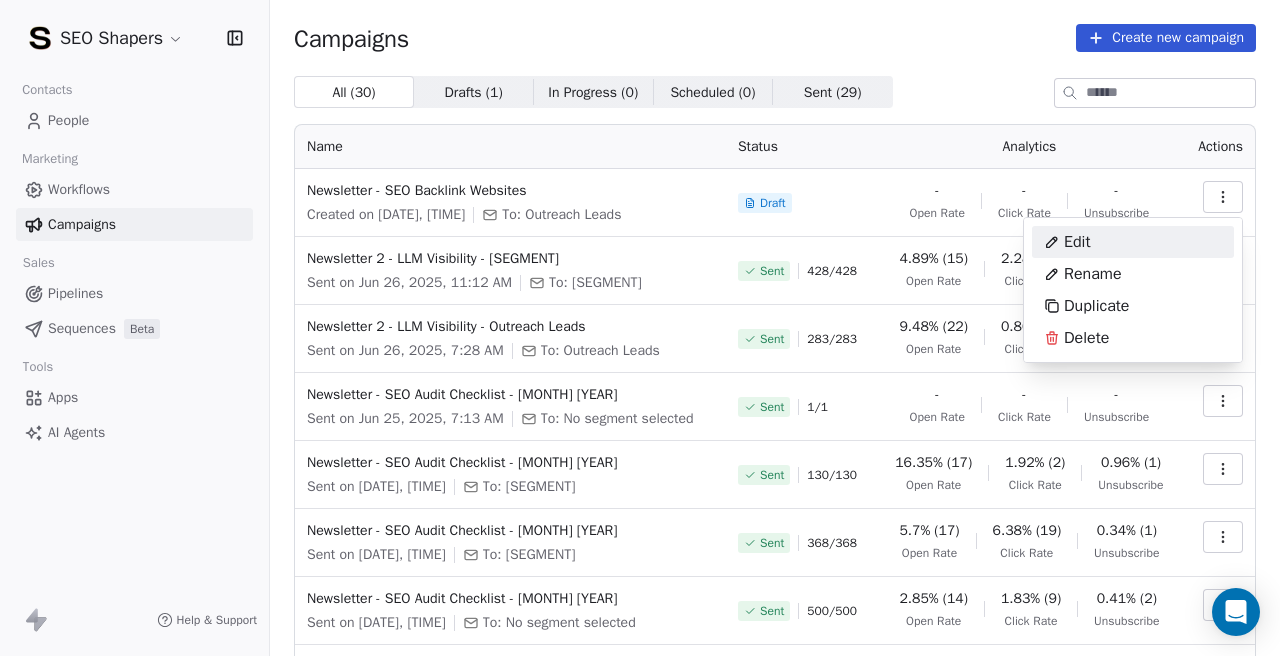 click on "Edit" at bounding box center [1133, 242] 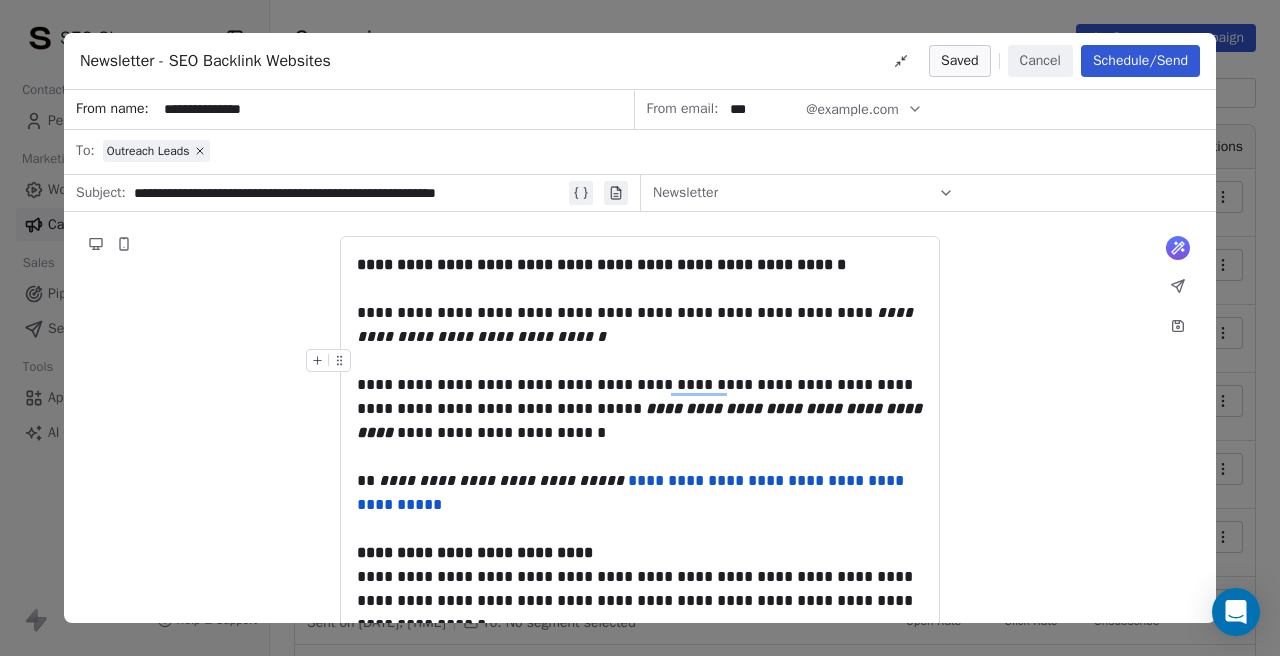scroll, scrollTop: 217, scrollLeft: 0, axis: vertical 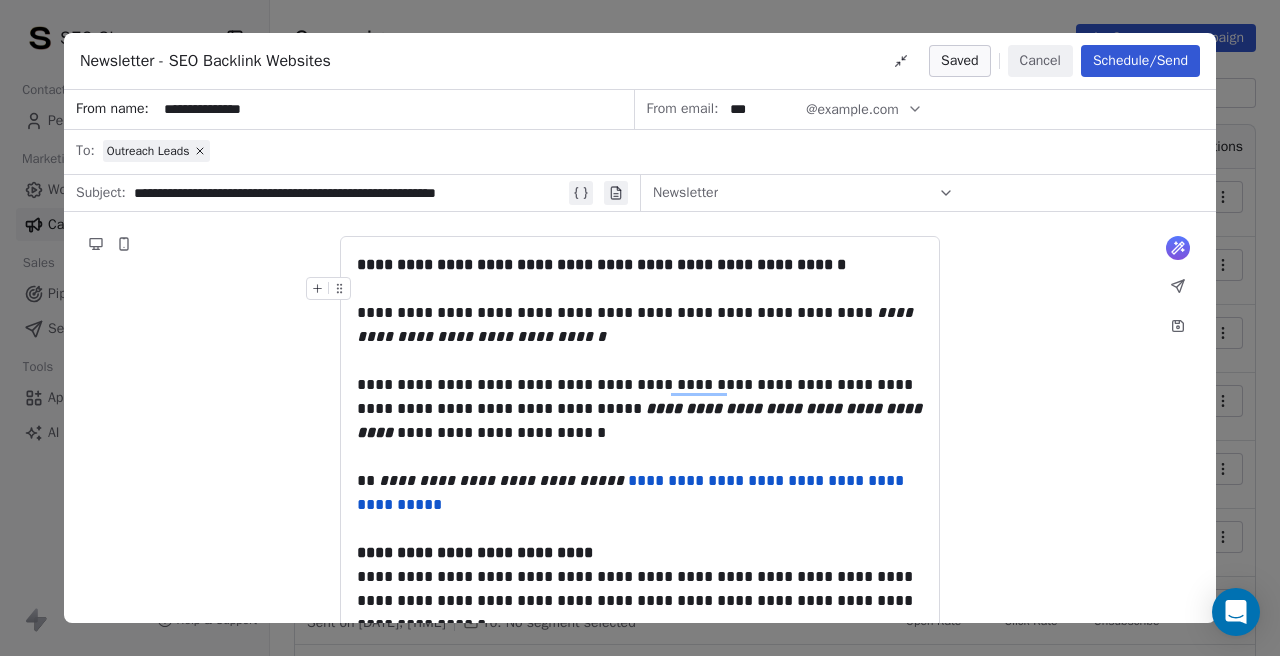 click on "Cancel" at bounding box center (1040, 61) 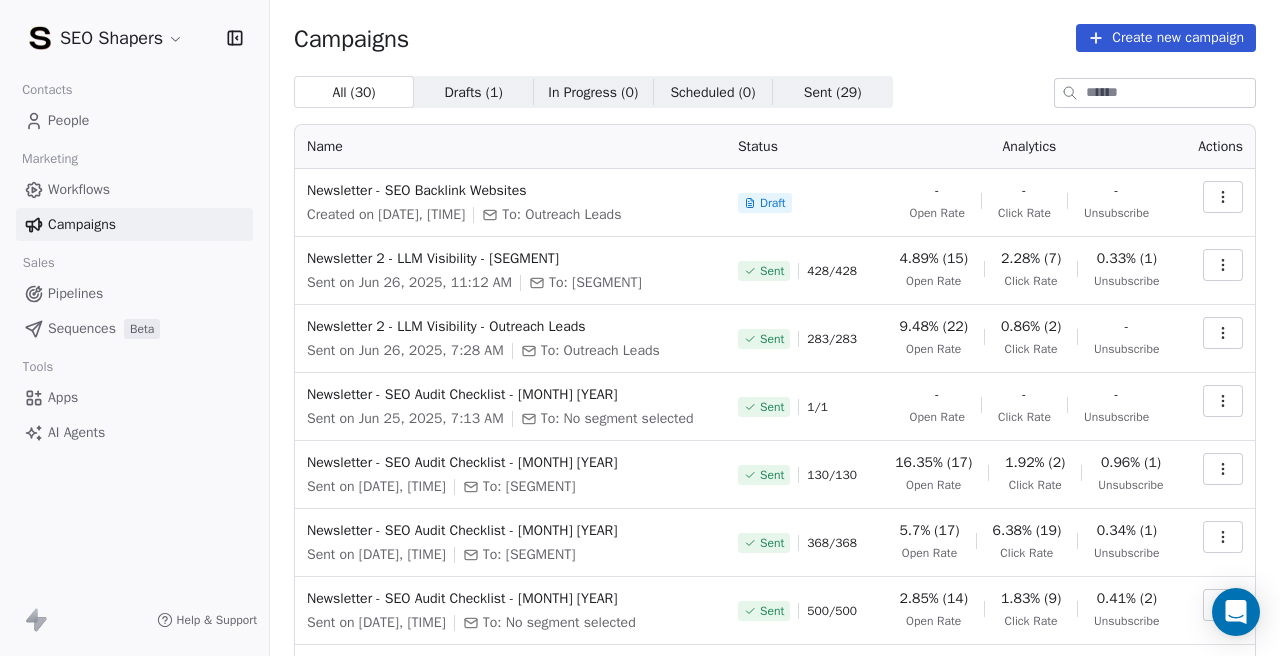 click on "People" at bounding box center [134, 120] 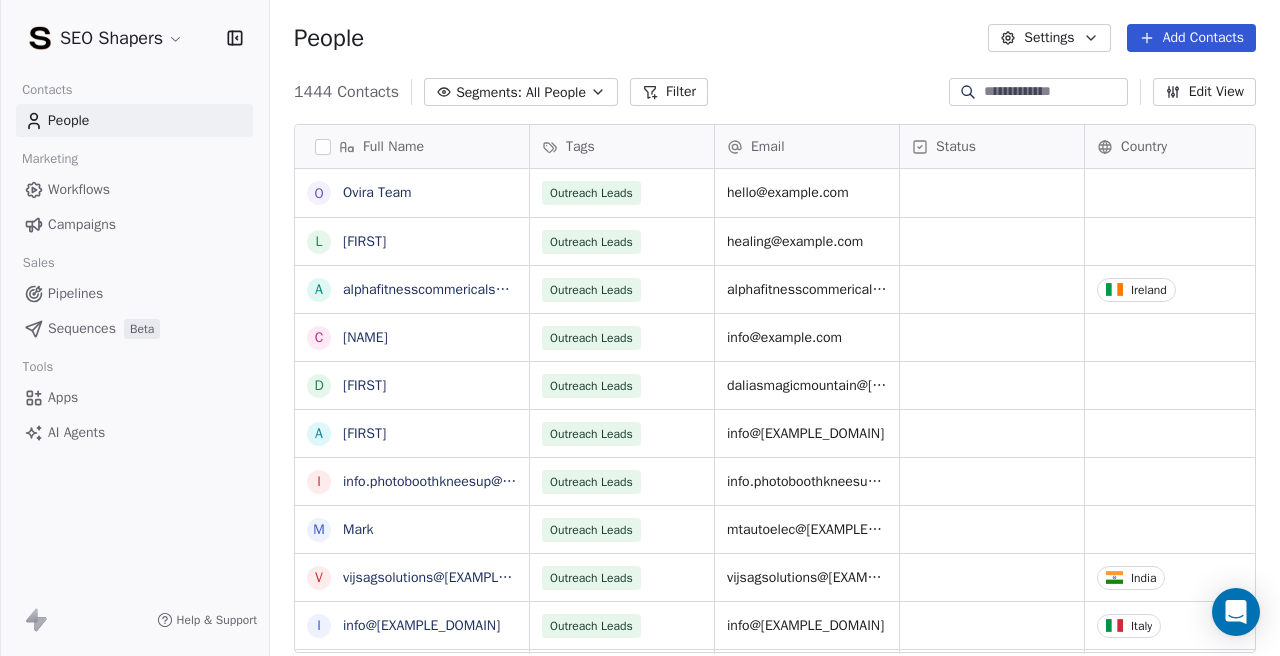 click on "All People" at bounding box center (556, 92) 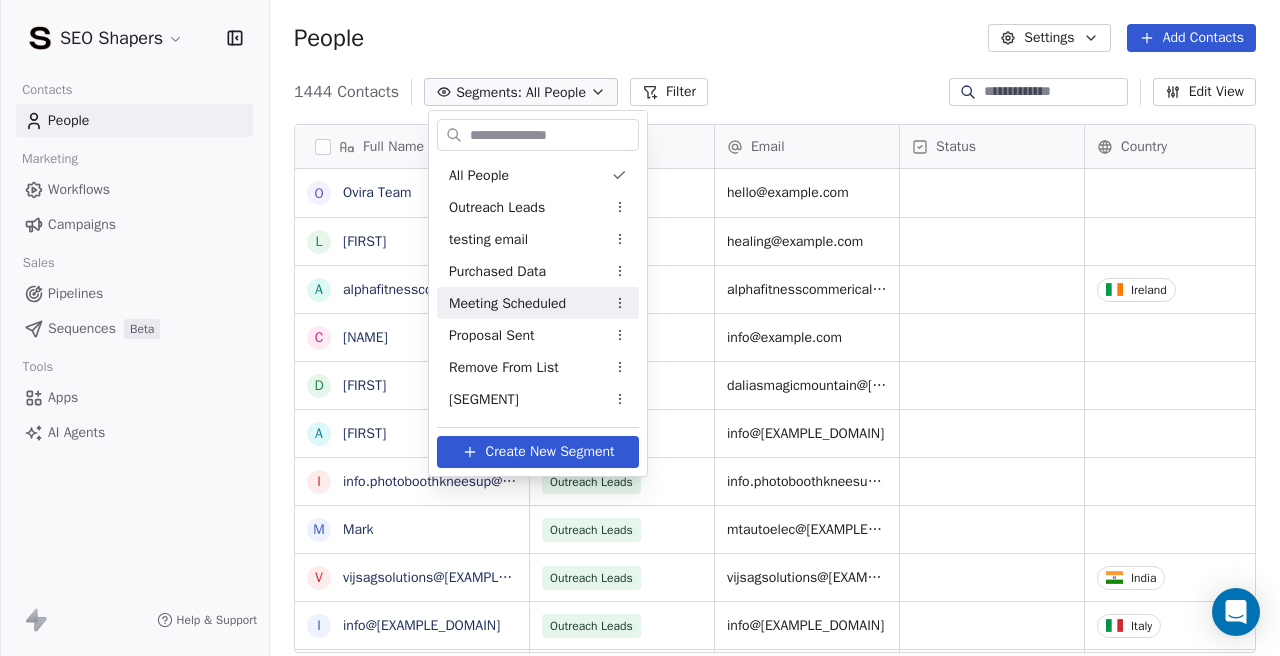 click on "Meeting Scheduled" at bounding box center (538, 303) 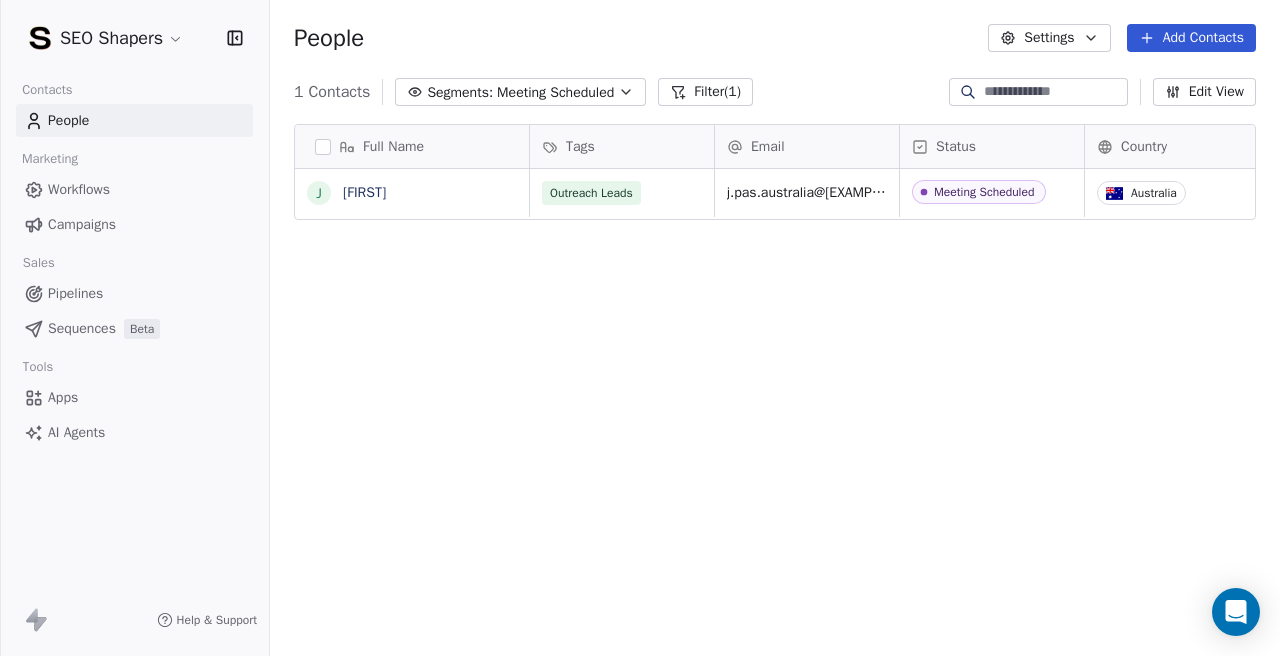 click on "Meeting Scheduled" at bounding box center (555, 92) 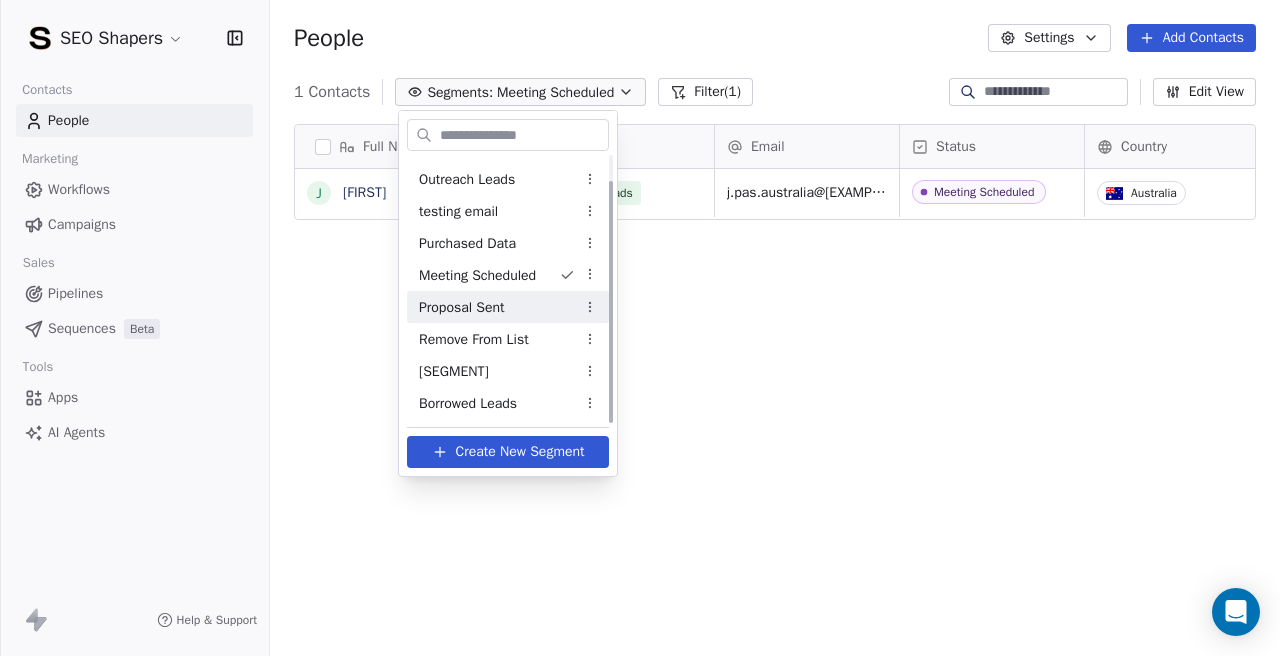 click on "Proposal Sent" at bounding box center [508, 307] 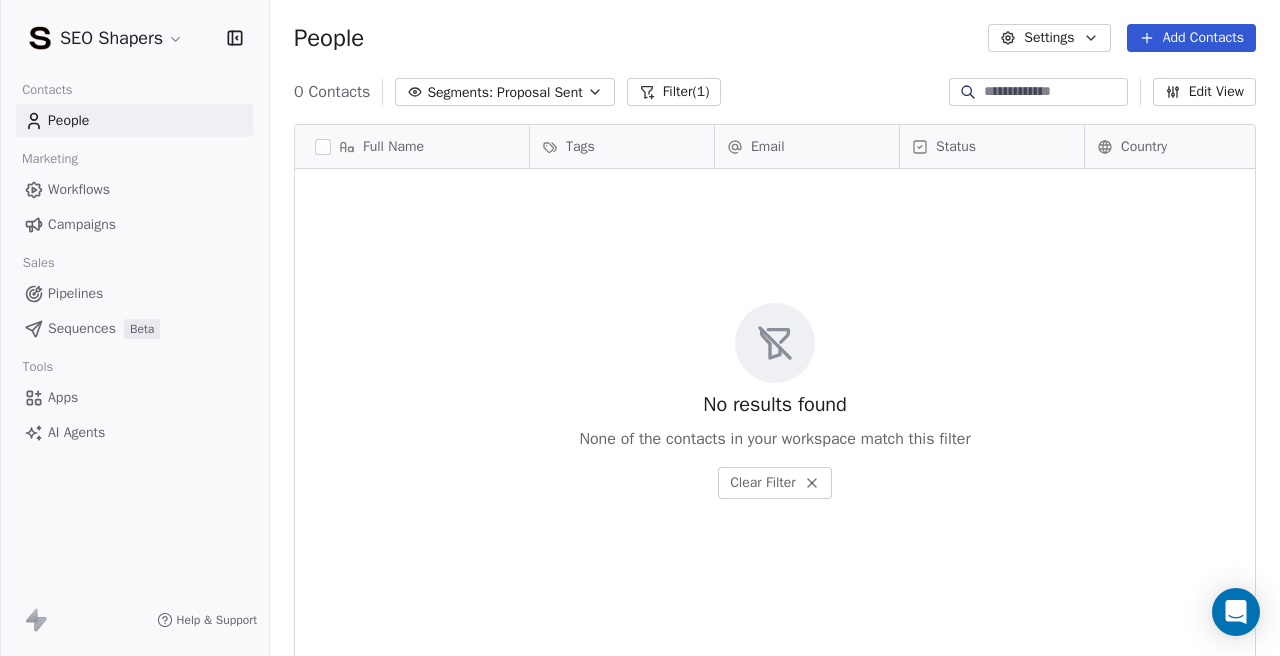 click on "Proposal Sent" at bounding box center [540, 92] 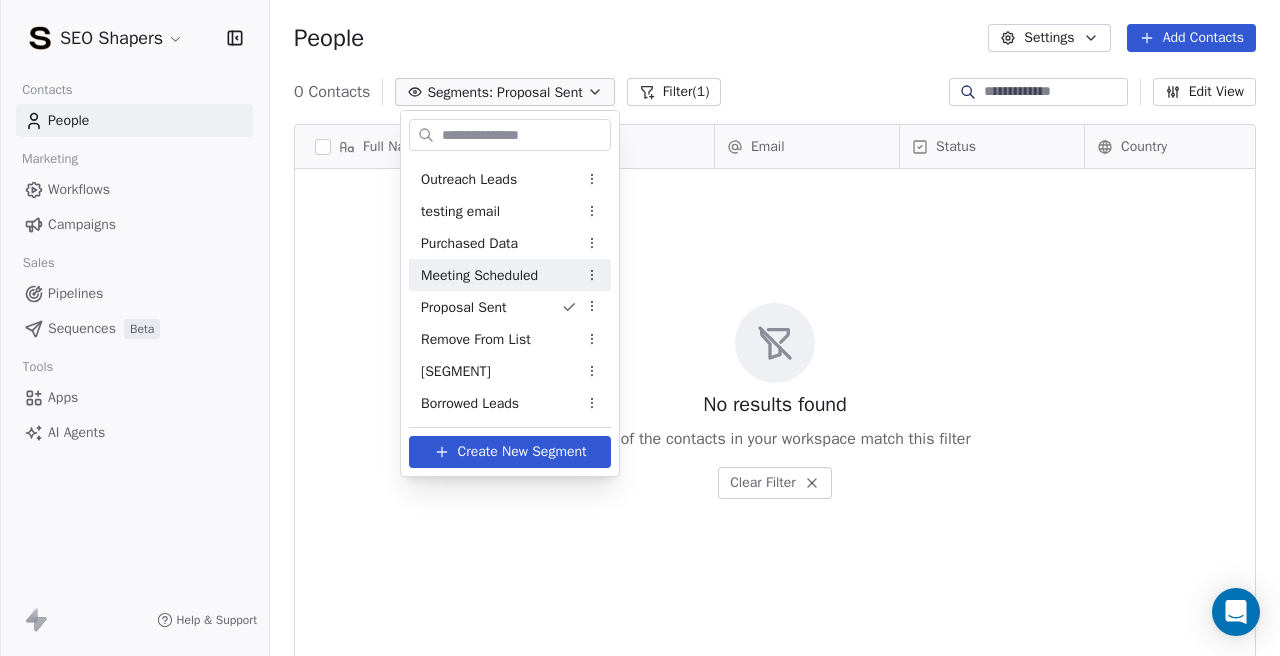 click on "Meeting Scheduled" at bounding box center (479, 275) 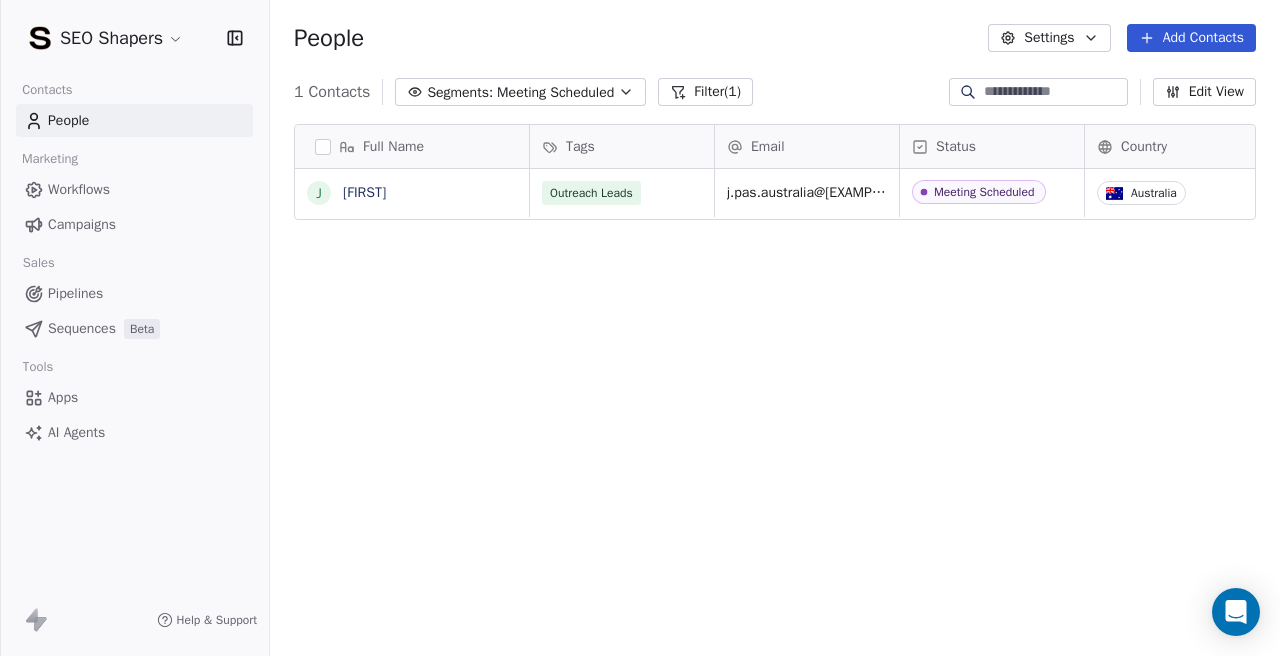 click on "Meeting Scheduled" at bounding box center (555, 92) 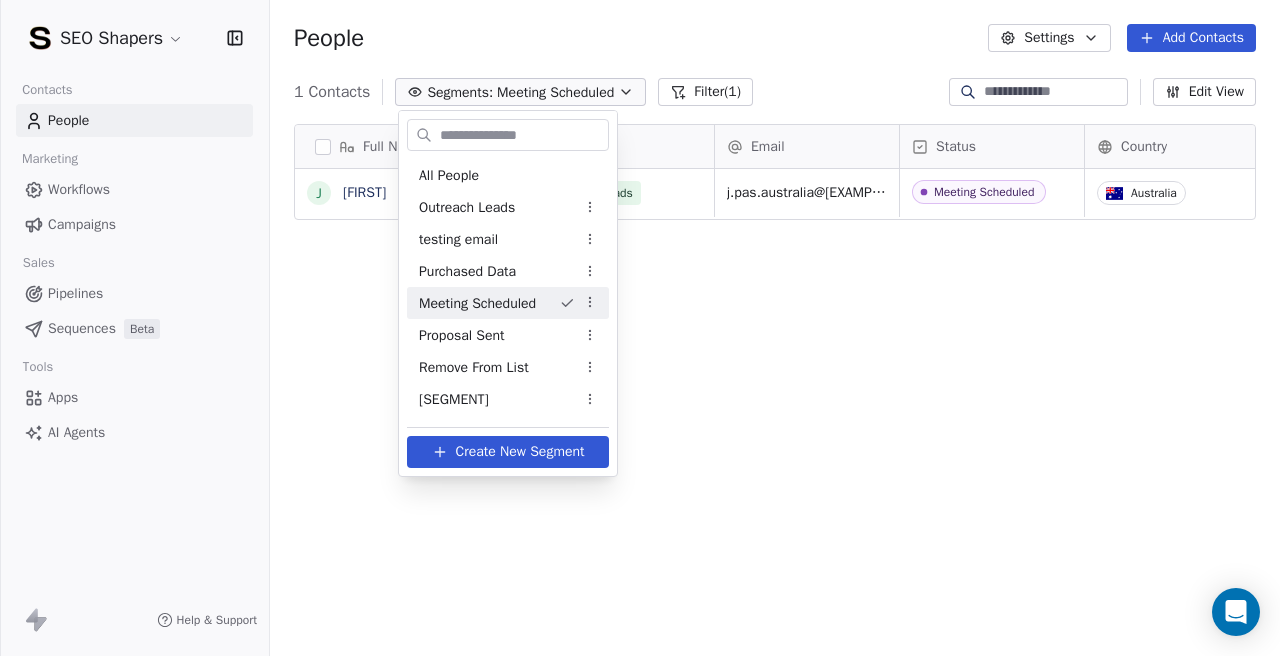 click on "SEO Shapers Contacts People Marketing Workflows Campaigns Sales Pipelines Sequences Beta Tools Apps AI Agents Help & Support People Settings Add Contacts 1 Contacts Segments: Meeting Scheduled Filter (1) Edit View Tag Add to Sequence Export Full Name J Jack Tags Email Status Country Company Website Outreach Leads j.pas.australia@[EXAMPLE_DOMAIN] Meeting Scheduled Australia Premium Advantage Services Australia http://www.premiumadvantageservicesaus.com.au/
To pick up a draggable item, press the space bar.
While dragging, use the arrow keys to move the item.
Press space again to drop the item in its new position, or press escape to cancel.
All People Outreach Leads testing email Purchased Data Meeting Scheduled Proposal Sent Remove From List All Time Leads Data Borrowed Leads Create New Segment" at bounding box center [640, 328] 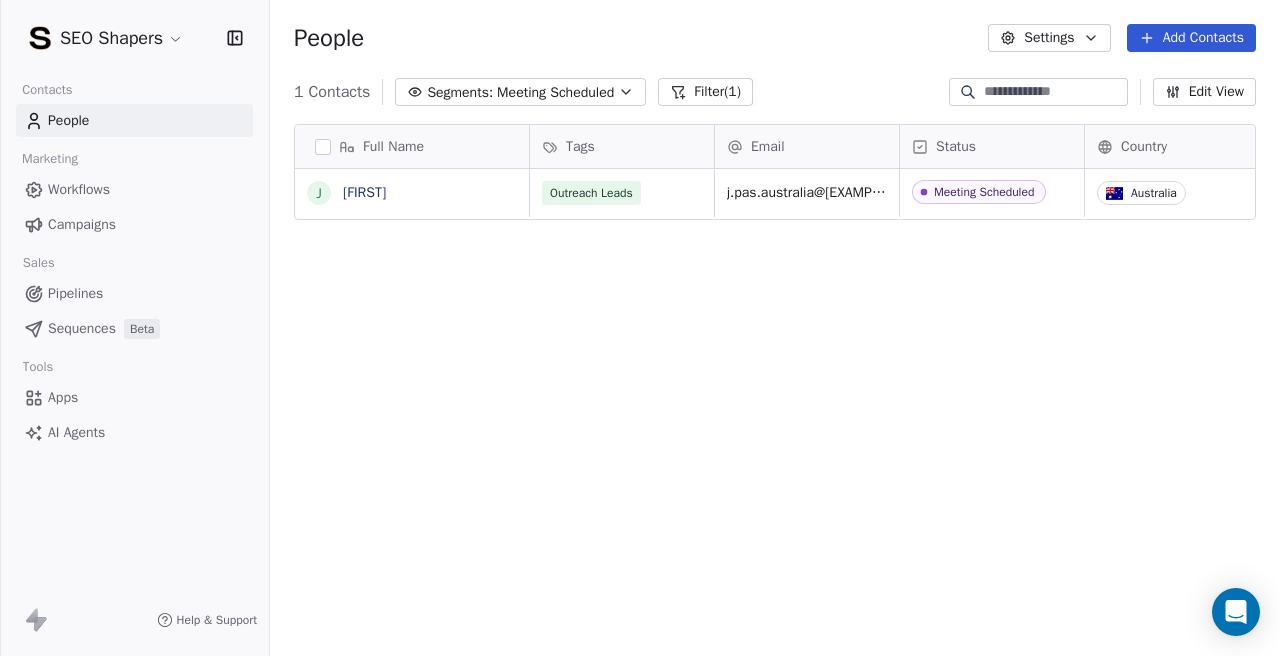 click on "Meeting Scheduled" at bounding box center [555, 92] 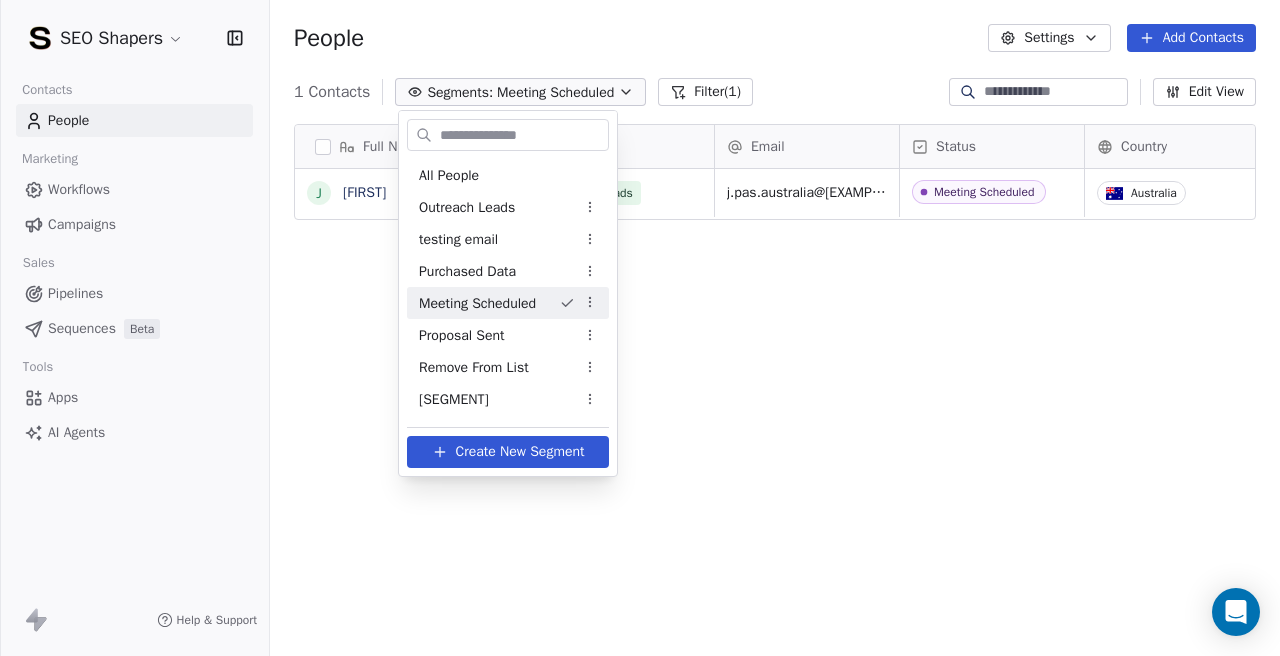 click on "SEO Shapers Contacts People Marketing Workflows Campaigns Sales Pipelines Sequences Beta Tools Apps AI Agents Help & Support People Settings Add Contacts 1 Contacts Segments: Meeting Scheduled Filter (1) Edit View Tag Add to Sequence Export Full Name J Jack Tags Email Status Country Company Website Outreach Leads j.pas.australia@[EXAMPLE_DOMAIN] Meeting Scheduled Australia Premium Advantage Services Australia http://www.premiumadvantageservicesaus.com.au/
To pick up a draggable item, press the space bar.
While dragging, use the arrow keys to move the item.
Press space again to drop the item in its new position, or press escape to cancel.
All People Outreach Leads testing email Purchased Data Meeting Scheduled Proposal Sent Remove From List All Time Leads Data Borrowed Leads Create New Segment" at bounding box center (640, 328) 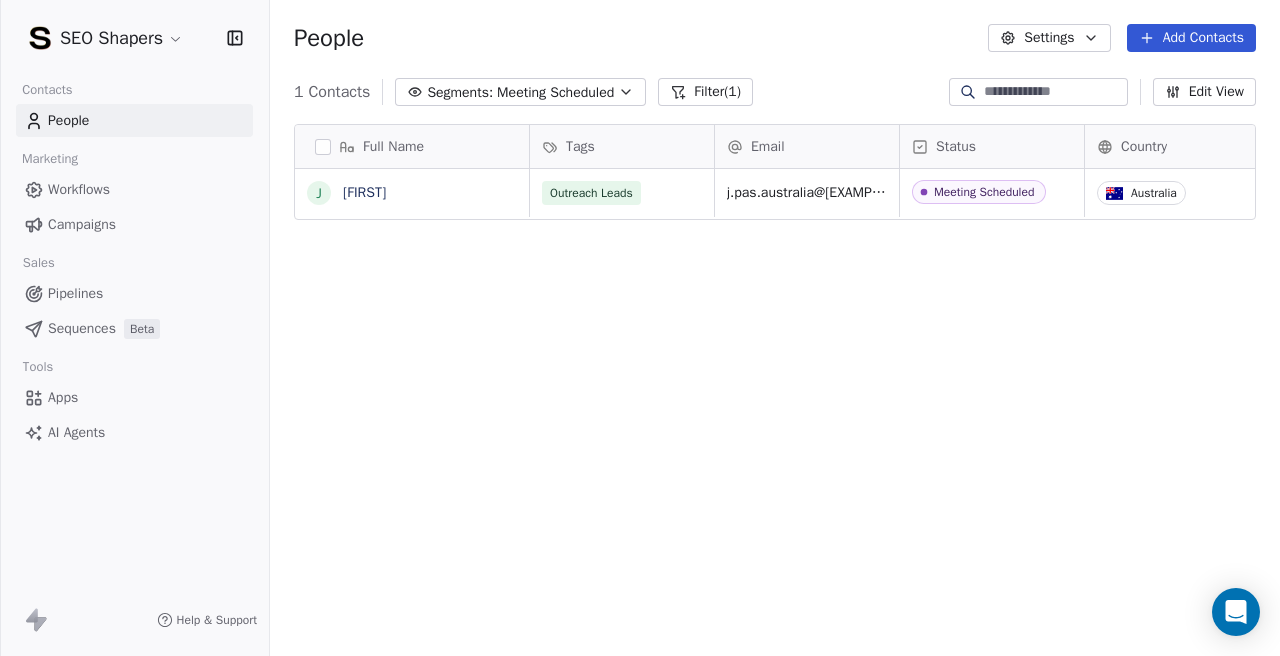 click on "Meeting Scheduled" at bounding box center [555, 92] 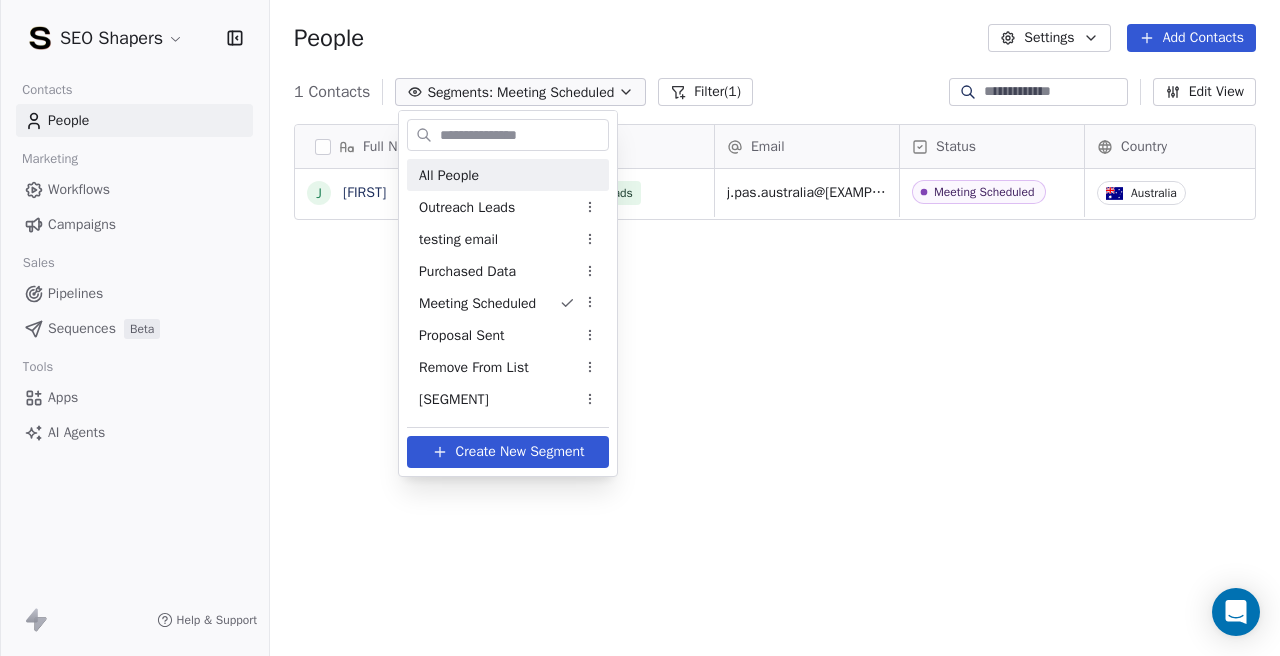 click on "All People" at bounding box center [449, 175] 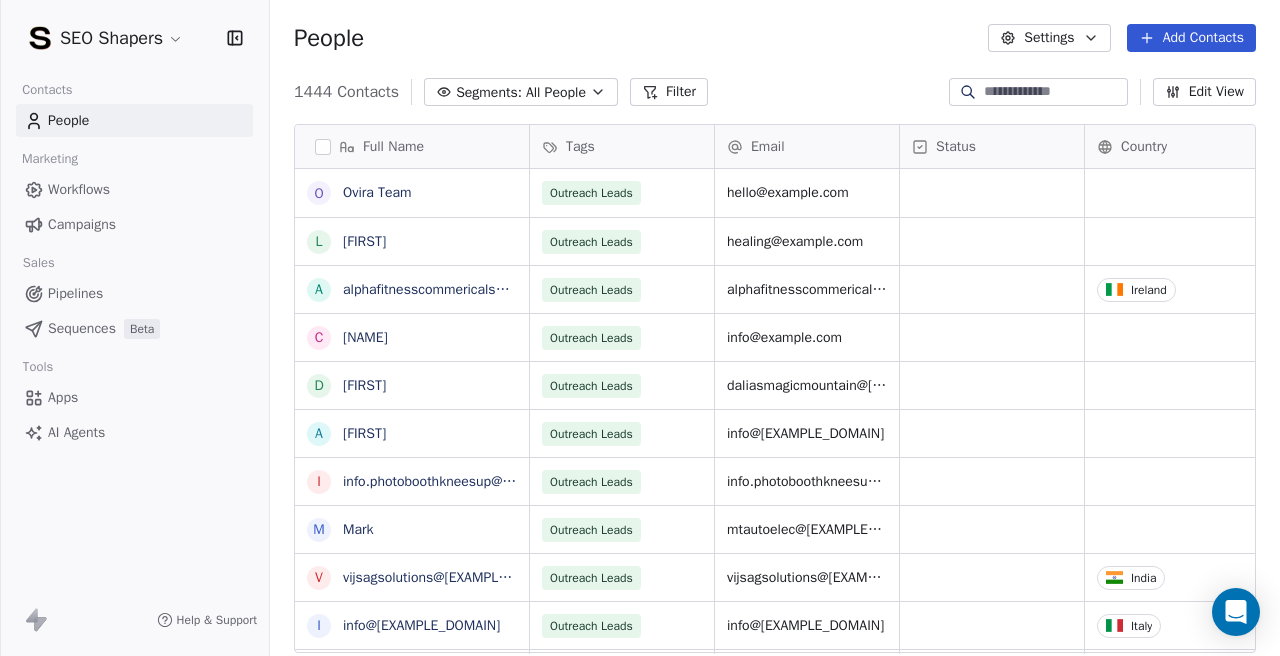 click at bounding box center (1054, 92) 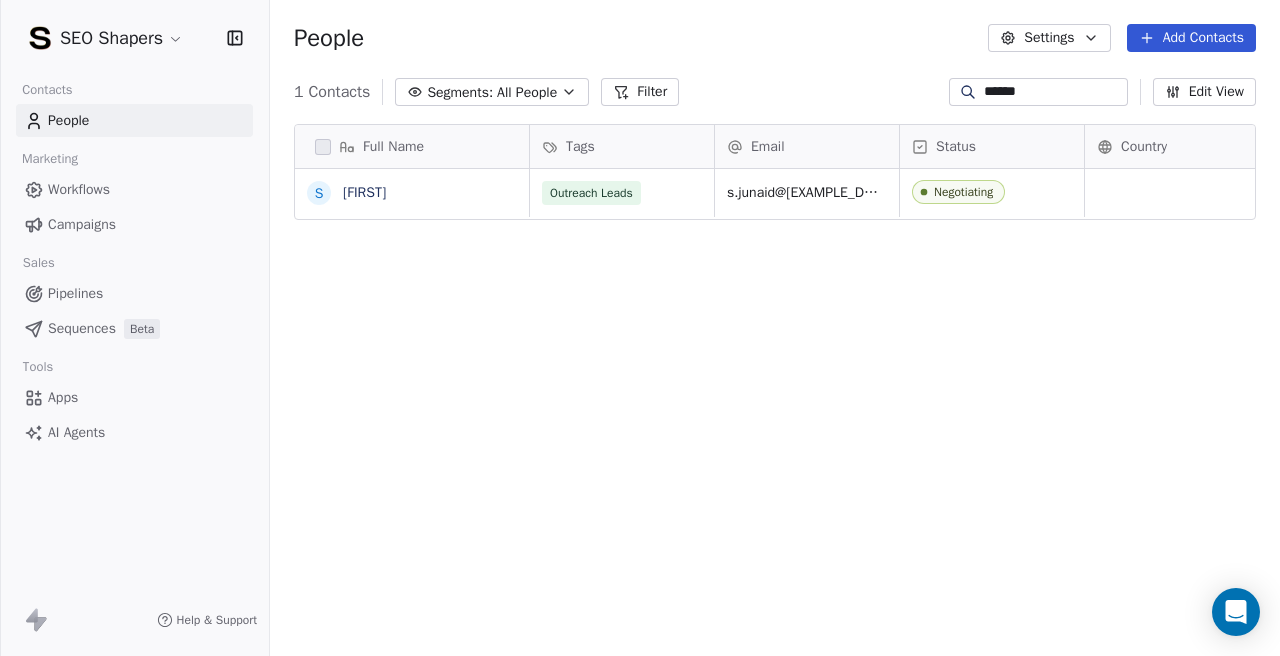 type on "******" 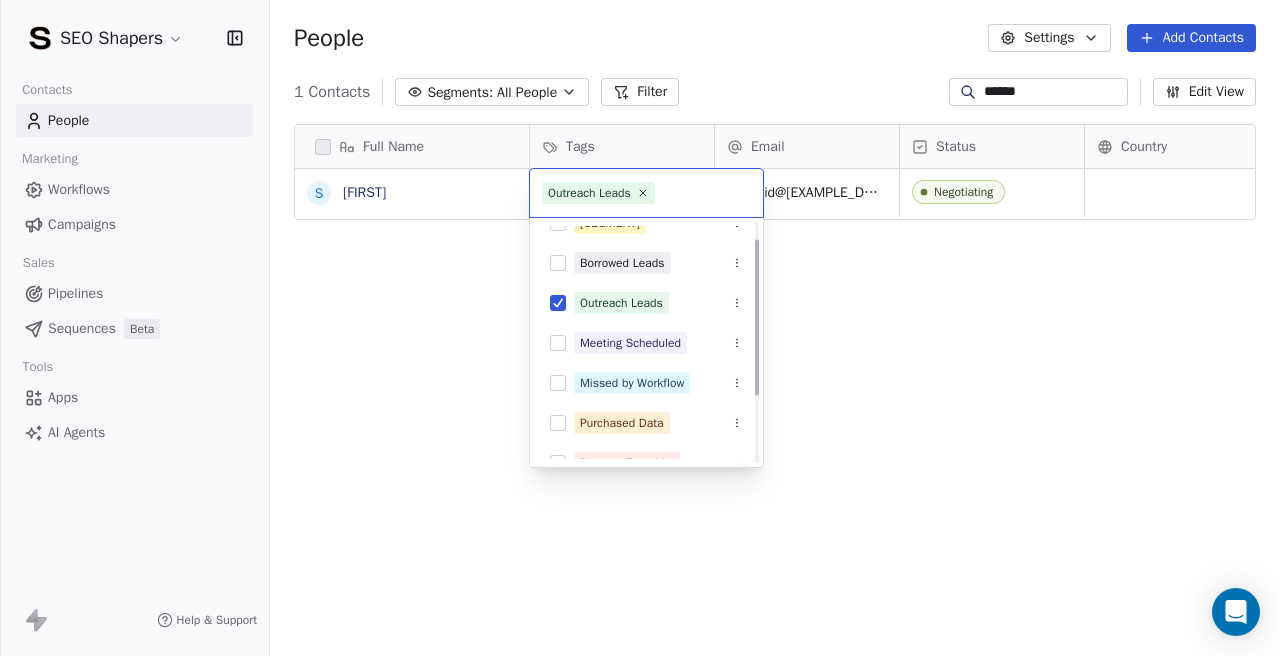 scroll, scrollTop: 22, scrollLeft: 0, axis: vertical 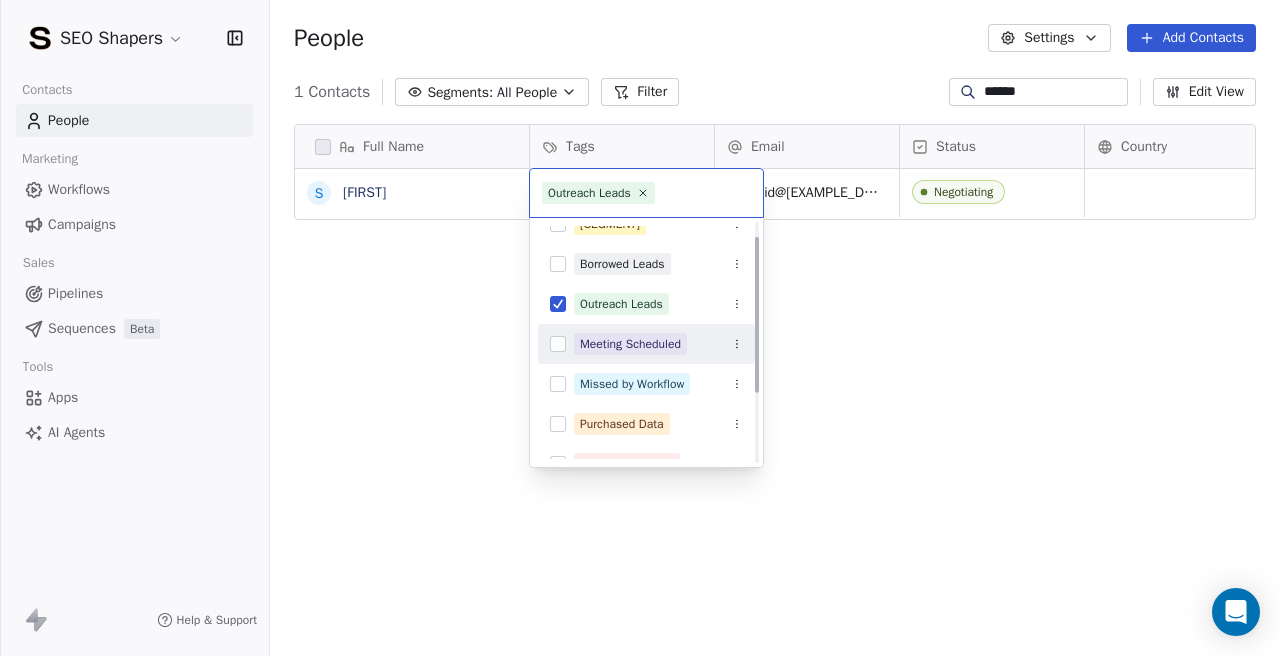 click on "Meeting Scheduled" at bounding box center [646, 344] 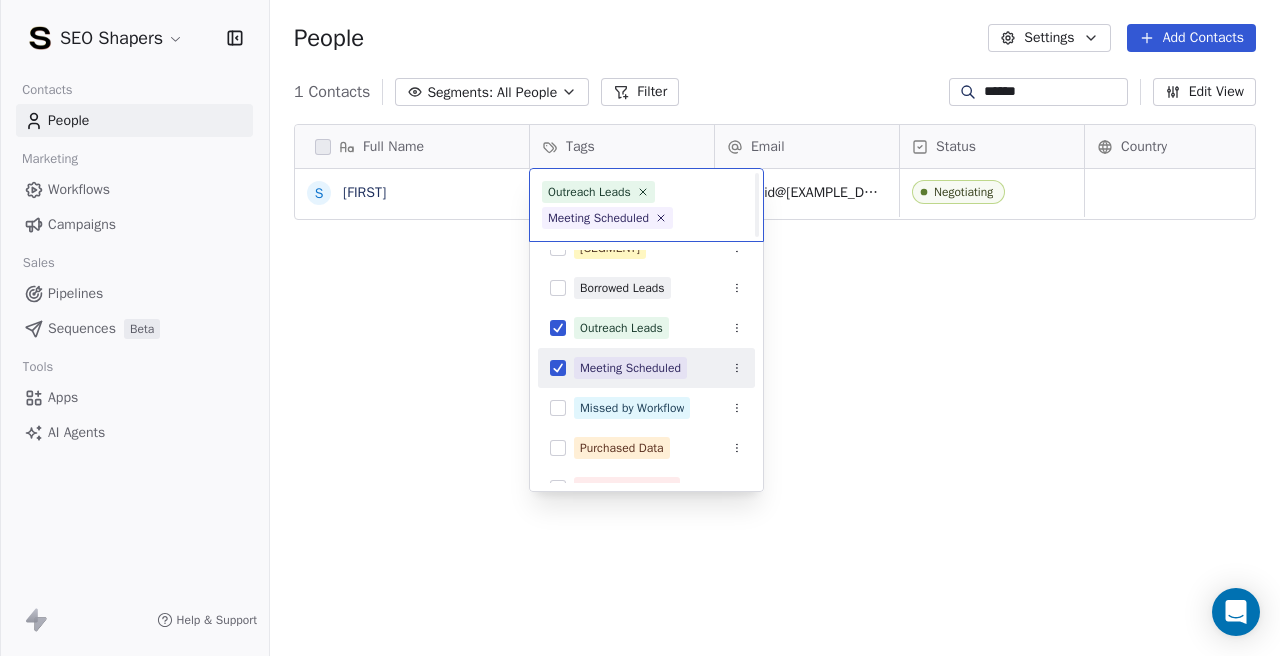 scroll, scrollTop: 8, scrollLeft: 0, axis: vertical 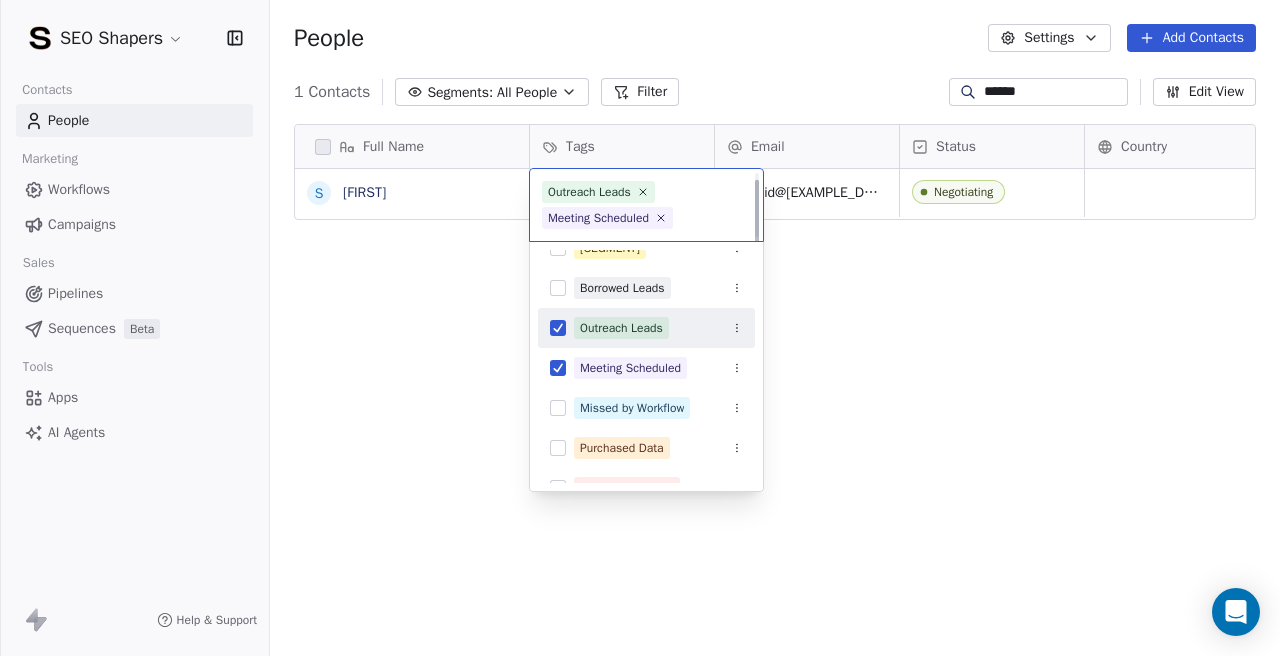 click at bounding box center [558, 328] 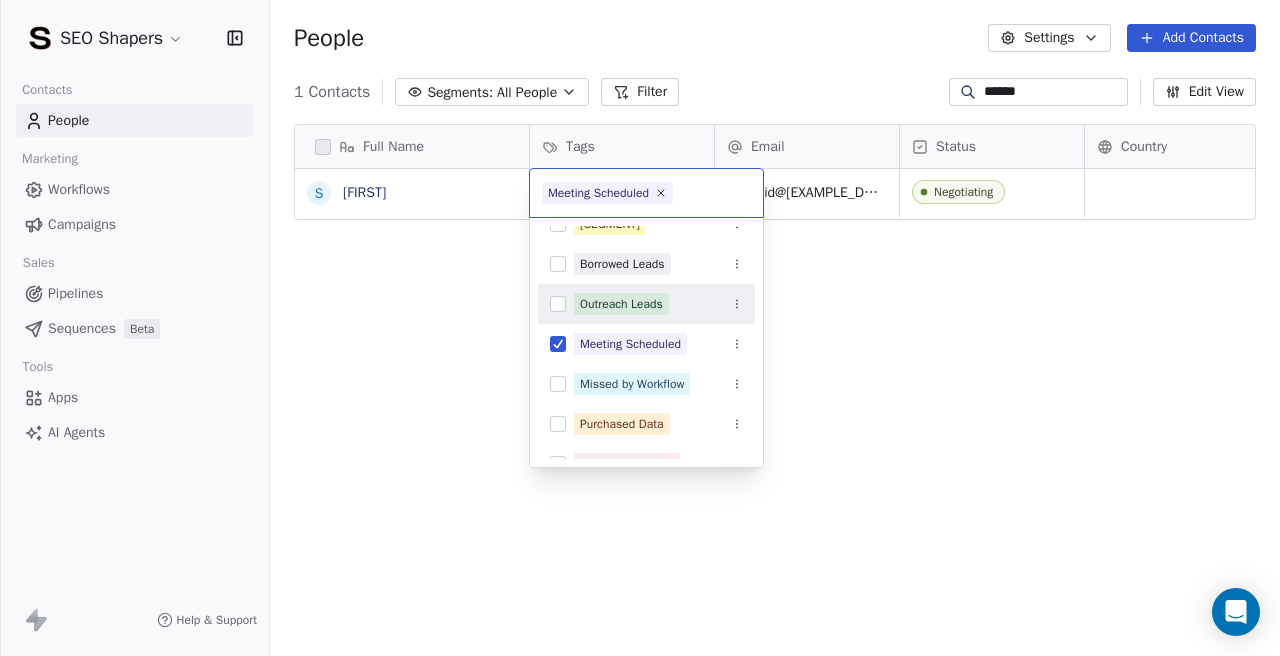 click on "SEO Shapers Contacts People Marketing Workflows Campaigns Sales Pipelines Sequences Beta Tools Apps AI Agents Help & Support People Settings Add Contacts 1 Contacts Segments: All People Filter ****** Edit View Tag Add to Sequence Export Full Name S Suhaib Tags Email Status Country Company Website Outreach Leads s.junaid@[EXAMPLE_DOMAIN] Negotiating inventechs https://www.inventechs.ae/
To pick up a draggable item, press the space bar.
While dragging, use the arrow keys to move the item.
Press space again to drop the item in its new position, or press escape to cancel.
Meeting Scheduled All Time Leads Data Borrowed Leads Outreach Leads Meeting Scheduled Missed by Workflow Purchased Data Remove From List SEO Checklist Downloaded Testing Emails" at bounding box center (640, 328) 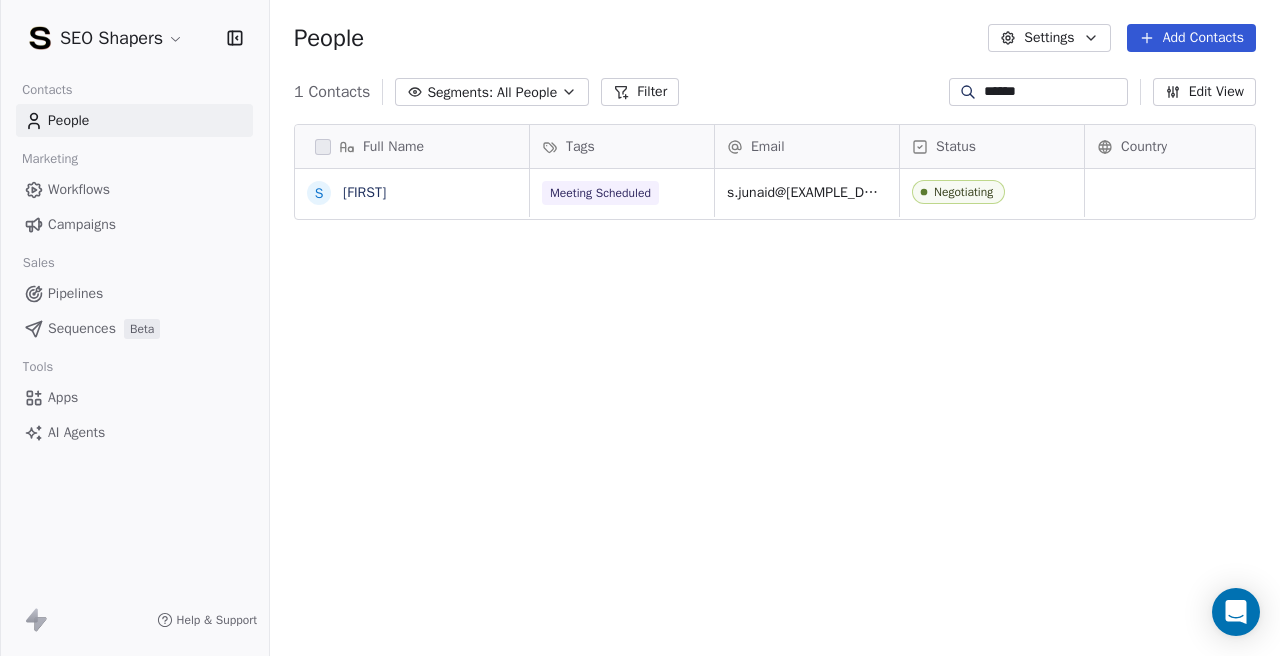 click on "People" at bounding box center [134, 120] 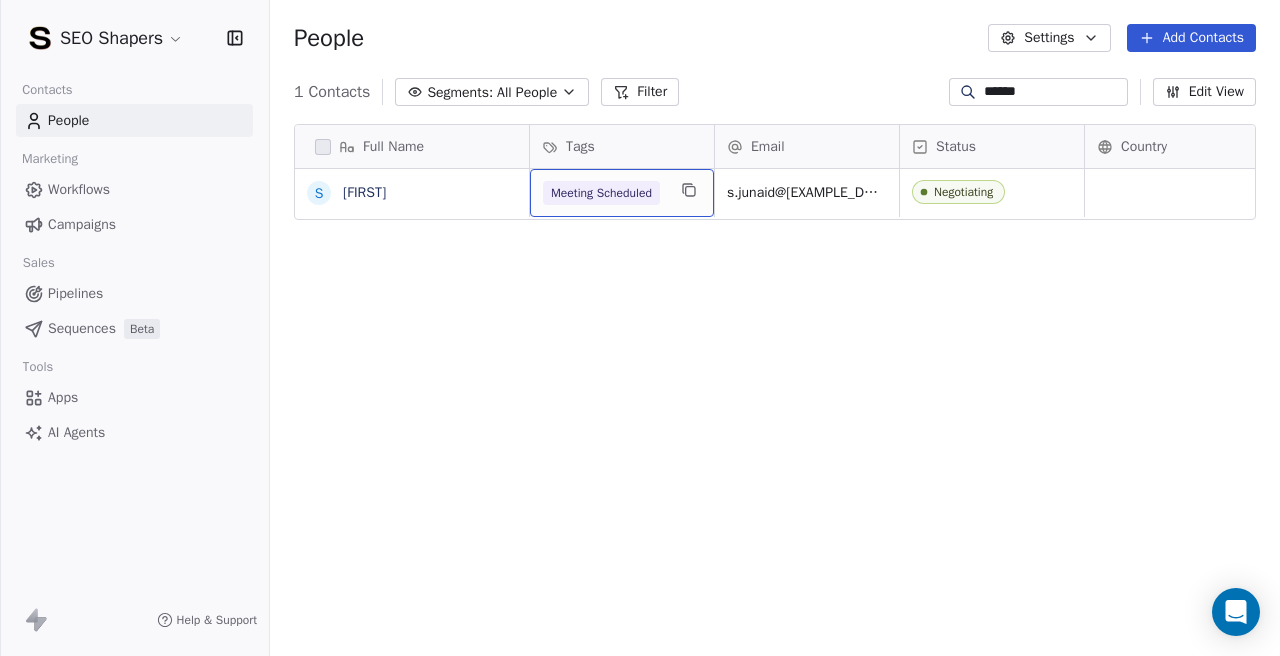 click on "Meeting Scheduled" at bounding box center [601, 193] 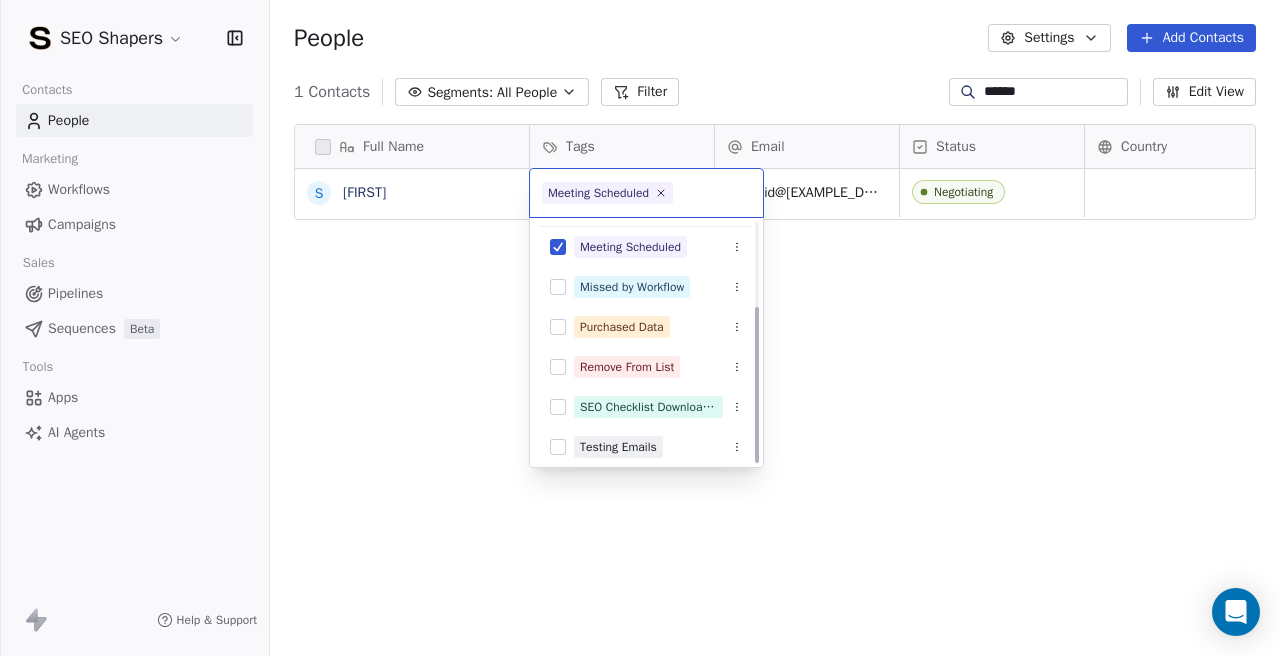 scroll, scrollTop: 127, scrollLeft: 0, axis: vertical 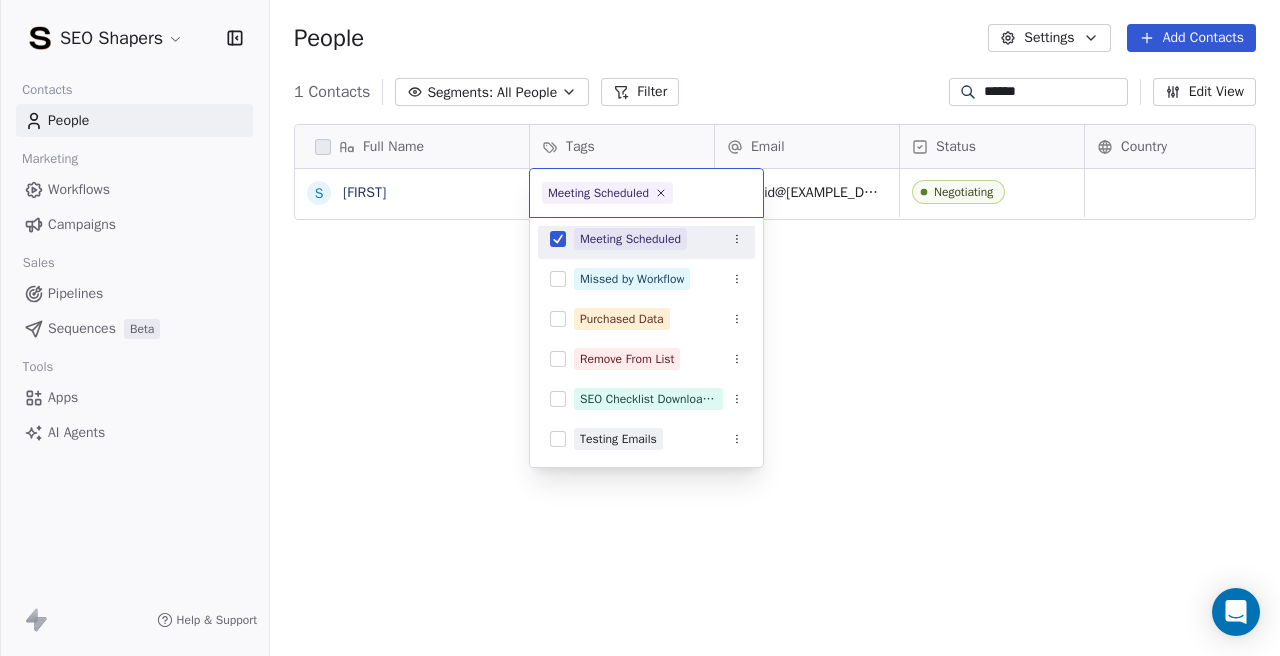 click on "SEO Shapers Contacts People Marketing Workflows Campaigns Sales Pipelines Sequences Beta Tools Apps AI Agents Help & Support People Settings Add Contacts 1 Contacts Segments: All People Filter ****** Edit View Tag Add to Sequence Export Full Name S Suhaib Tags Email Status Country Company Website Meeting Scheduled s.junaid@[EXAMPLE_DOMAIN] Negotiating inventechs https://www.inventechs.ae/
To pick up a draggable item, press the space bar.
While dragging, use the arrow keys to move the item.
Press space again to drop the item in its new position, or press escape to cancel.
Meeting Scheduled All Time Leads Data Borrowed Leads Outreach Leads Meeting Scheduled Missed by Workflow Purchased Data Remove From List SEO Checklist Downloaded Testing Emails" at bounding box center [640, 328] 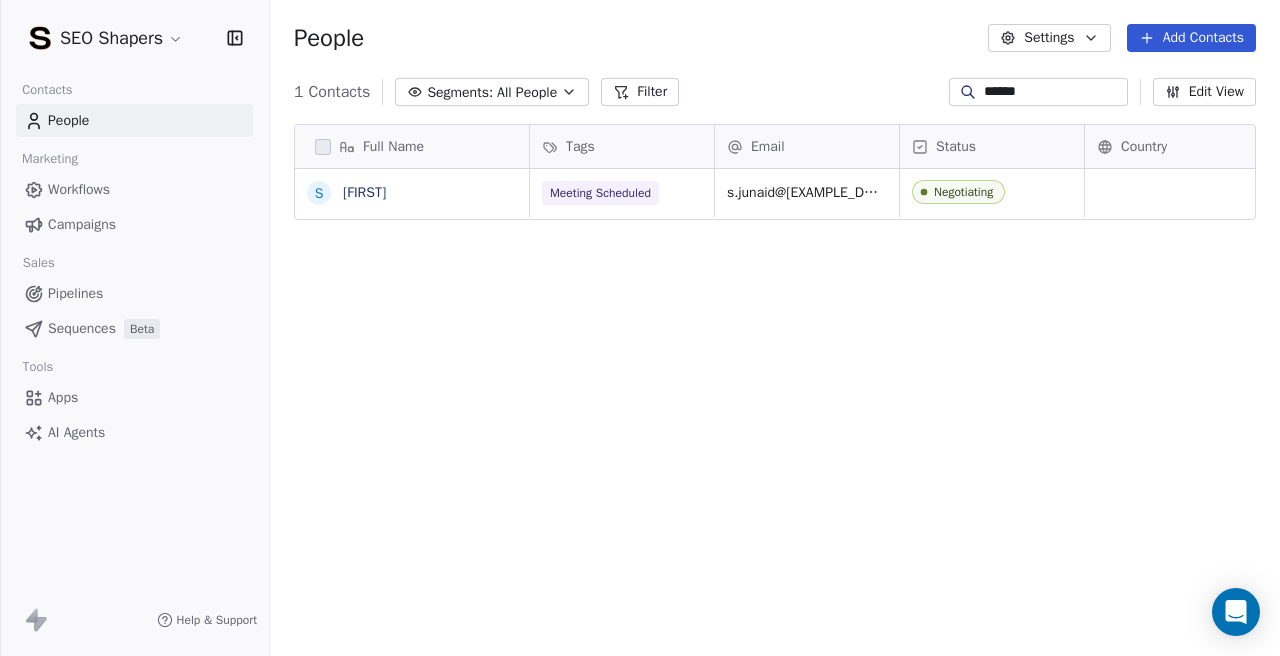 click on "Tags" at bounding box center (622, 146) 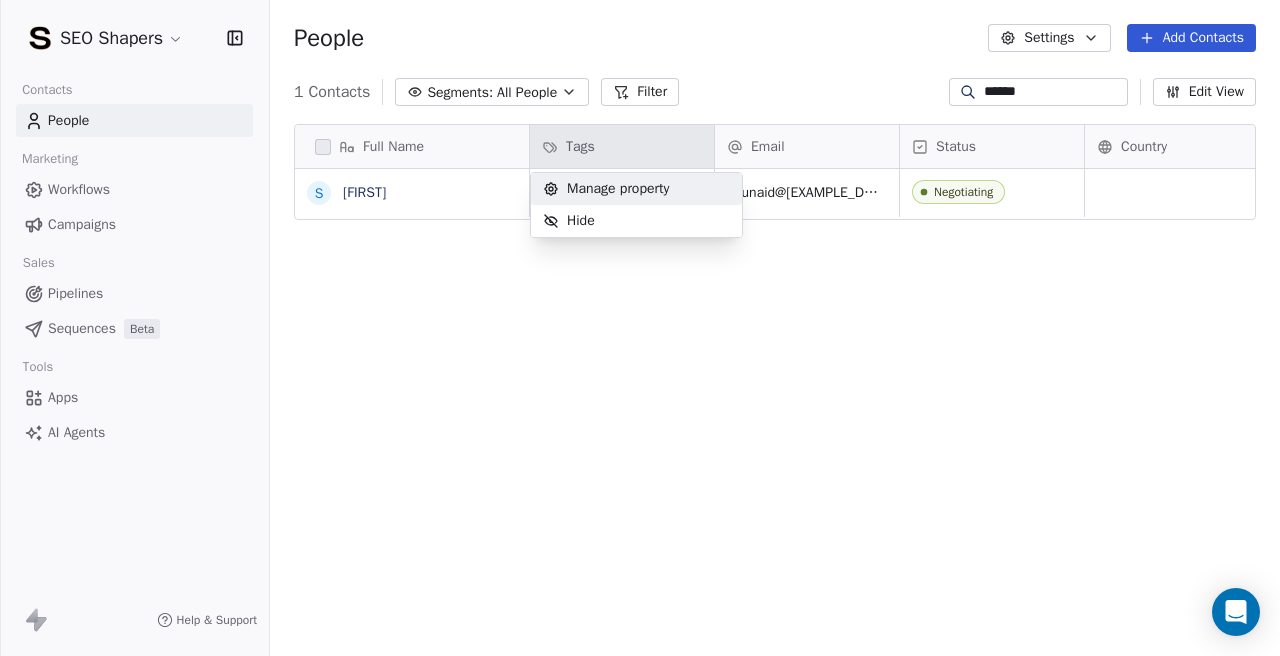 click on "Manage property" at bounding box center (618, 189) 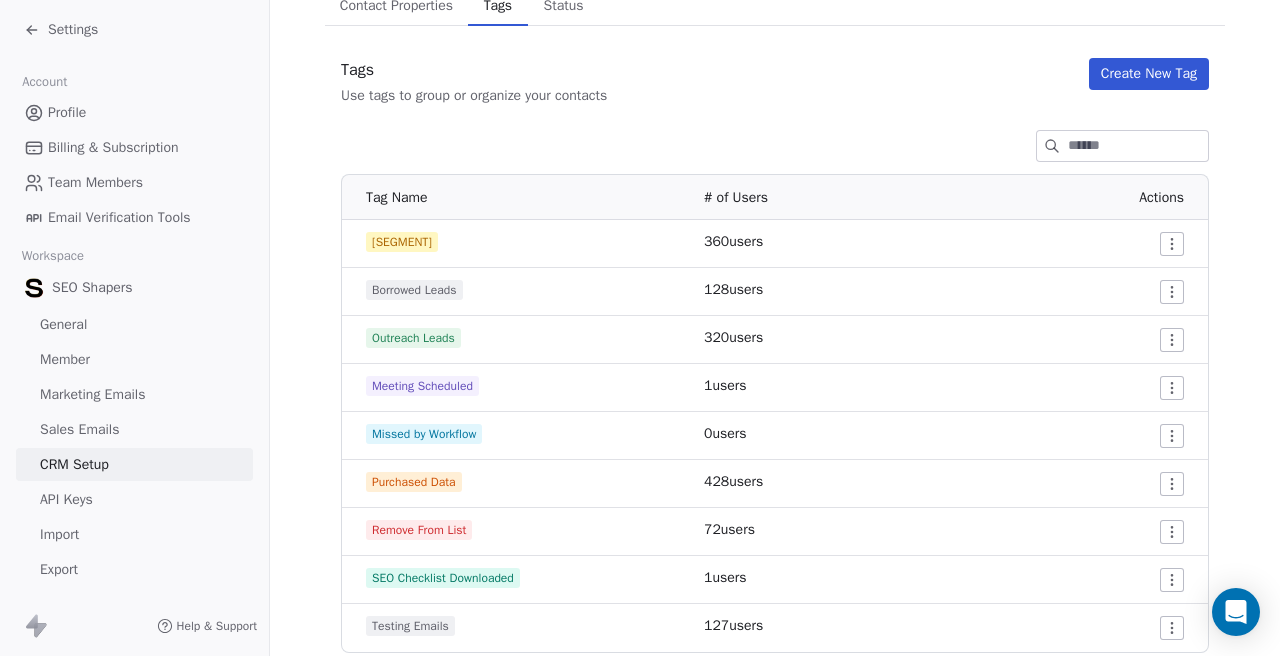 scroll, scrollTop: 233, scrollLeft: 0, axis: vertical 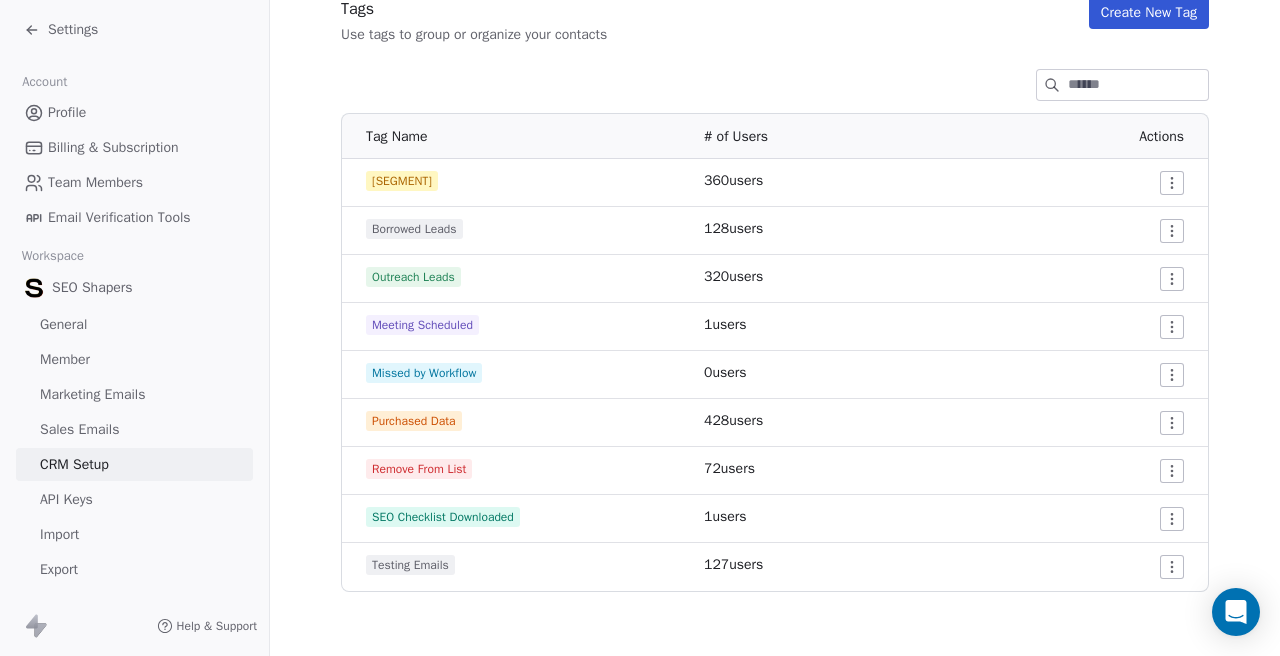 click on "Create New Tag" at bounding box center (1149, 13) 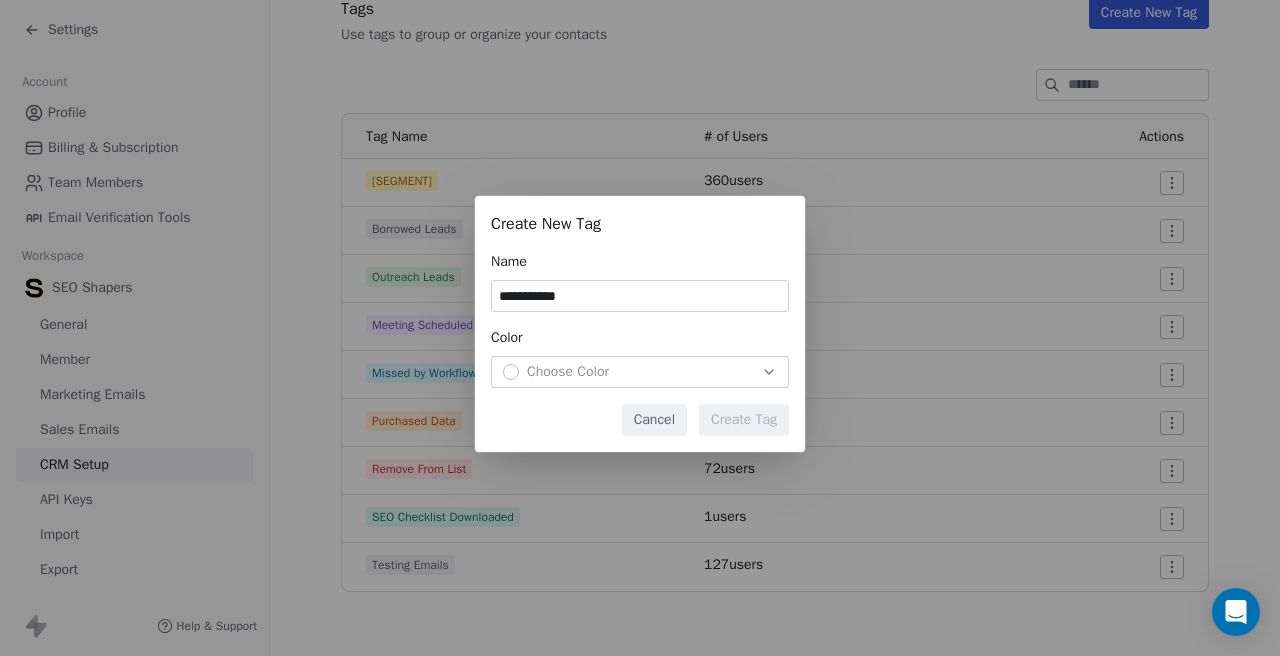 type on "**********" 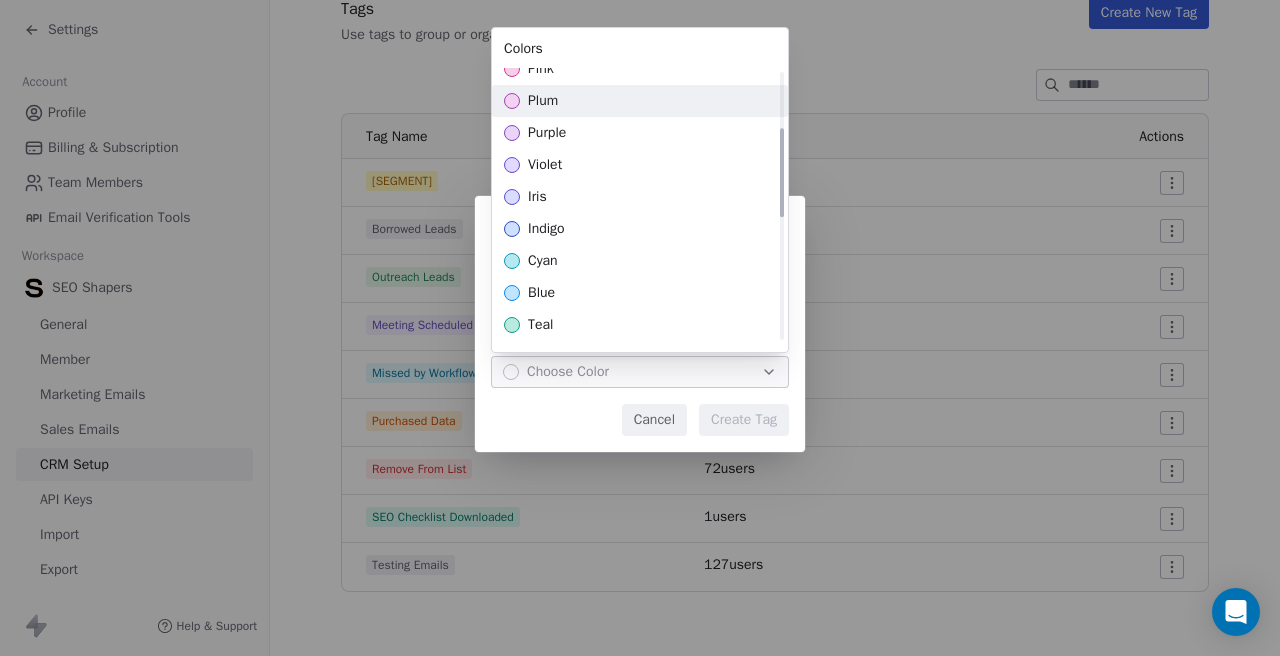 scroll, scrollTop: 556, scrollLeft: 0, axis: vertical 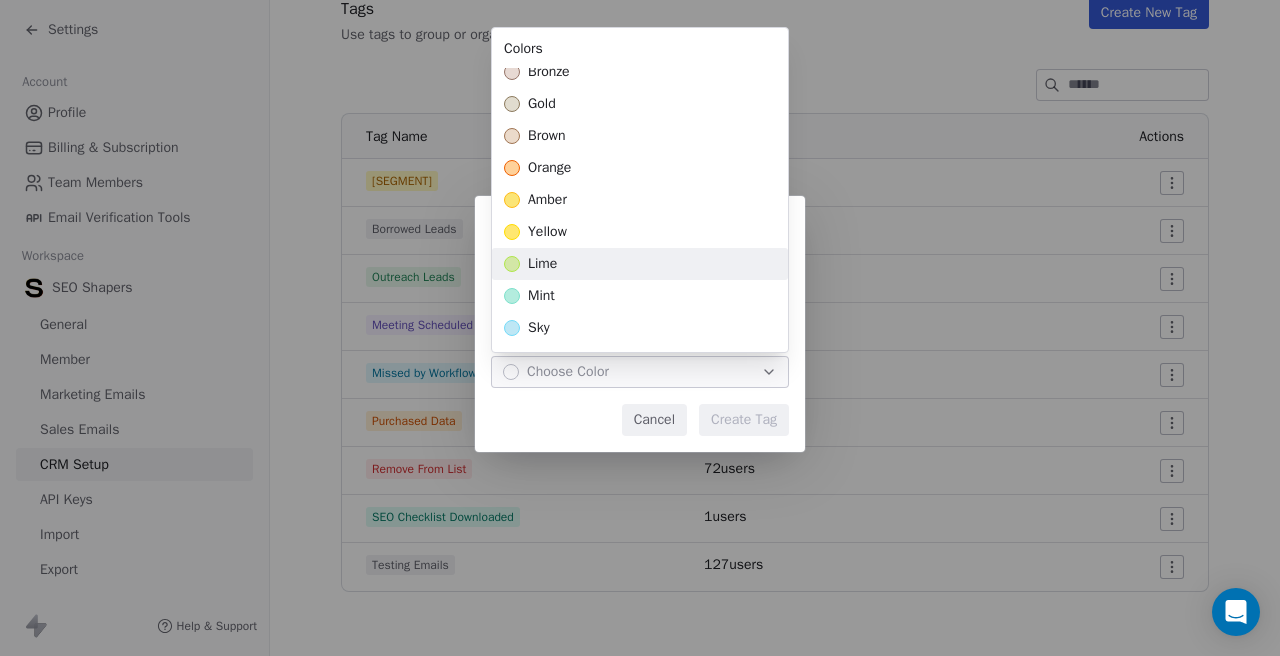 click on "lime" at bounding box center [640, 264] 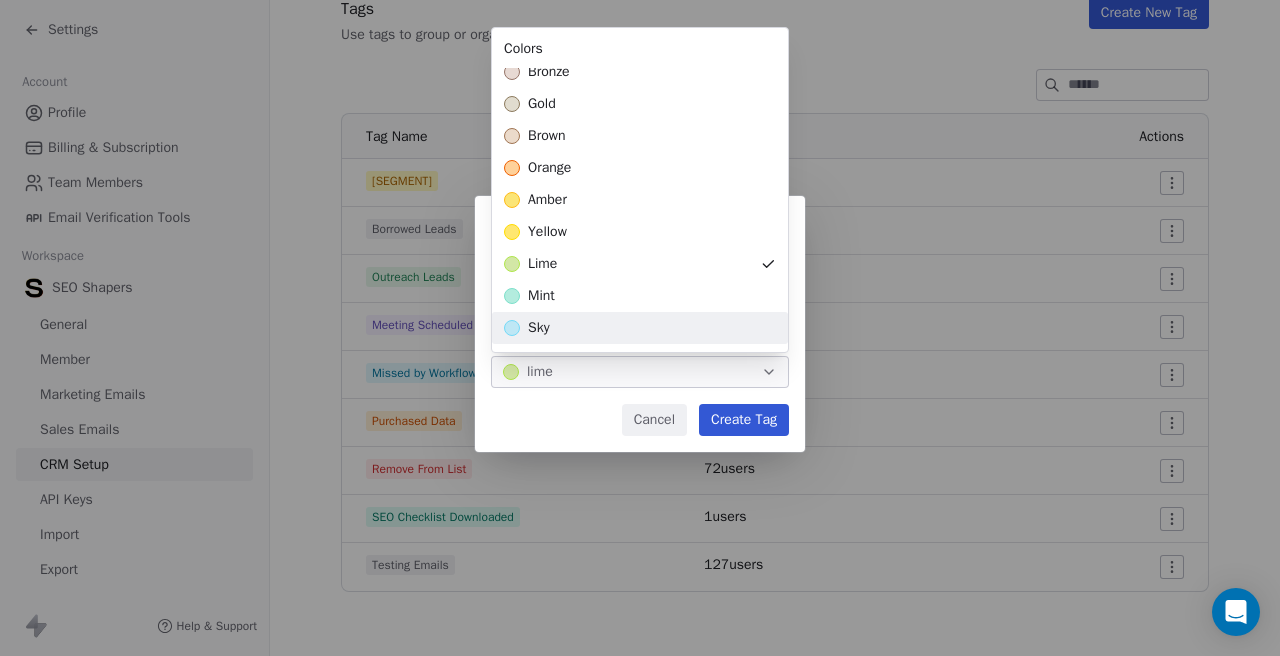 click on "**********" at bounding box center [640, 327] 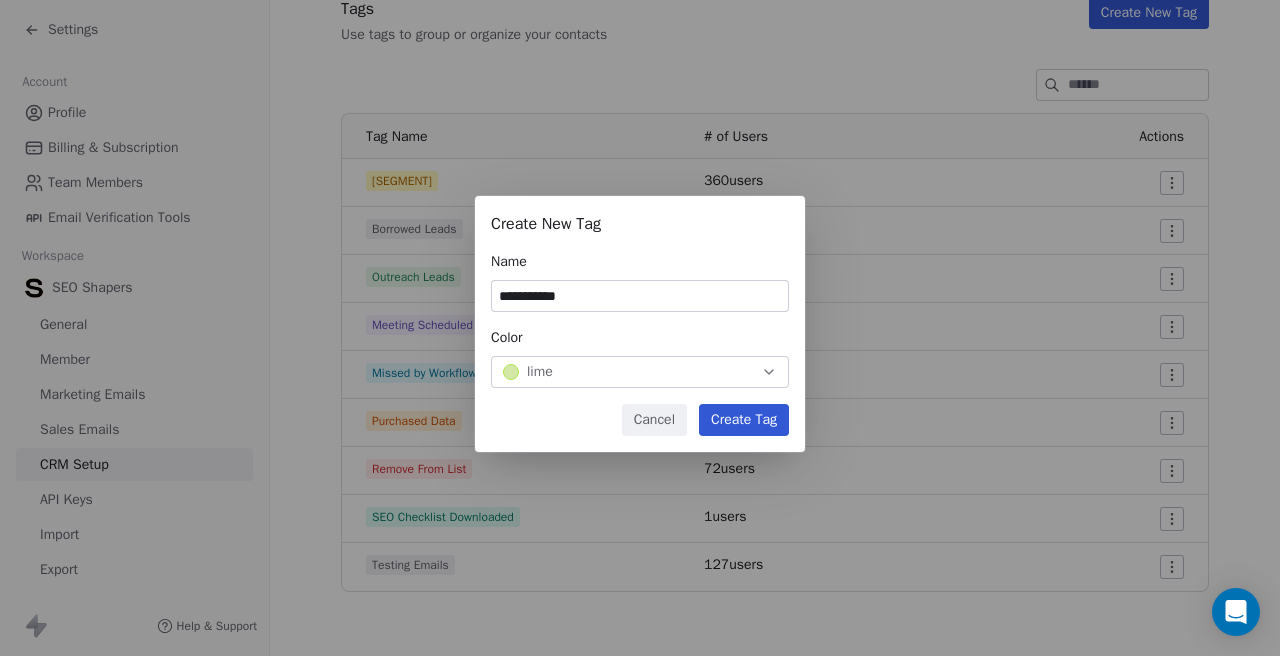 click on "Create Tag" at bounding box center [744, 420] 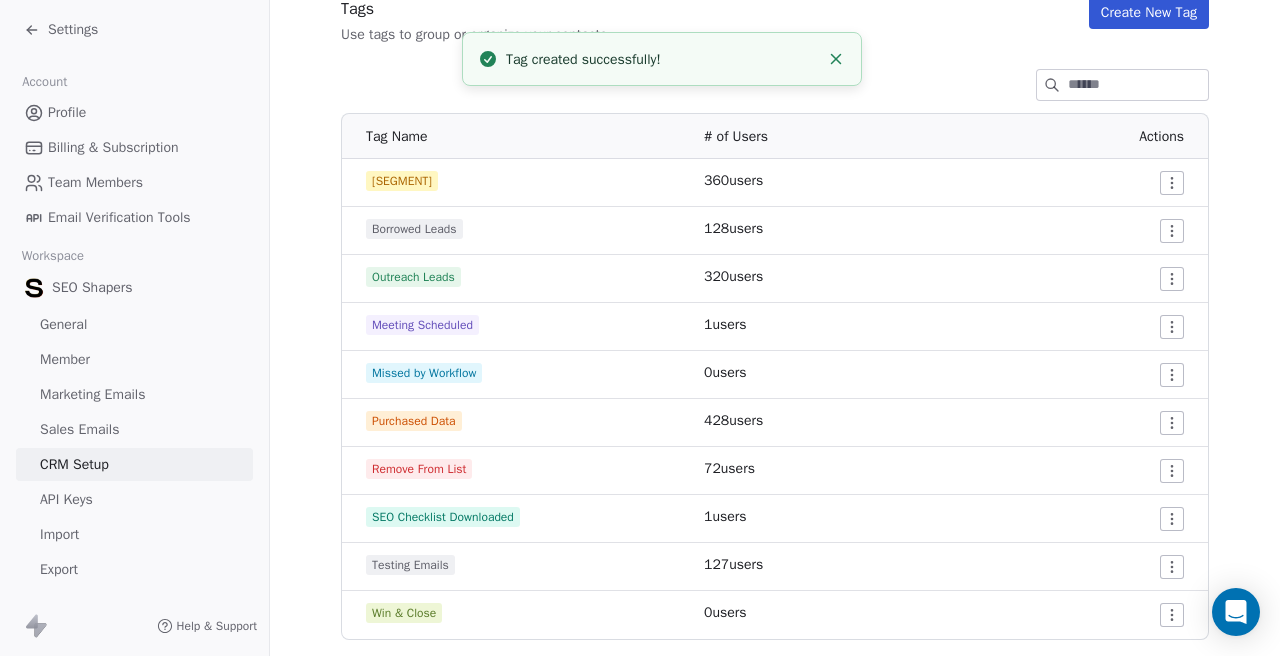 click on "Settings" at bounding box center (73, 30) 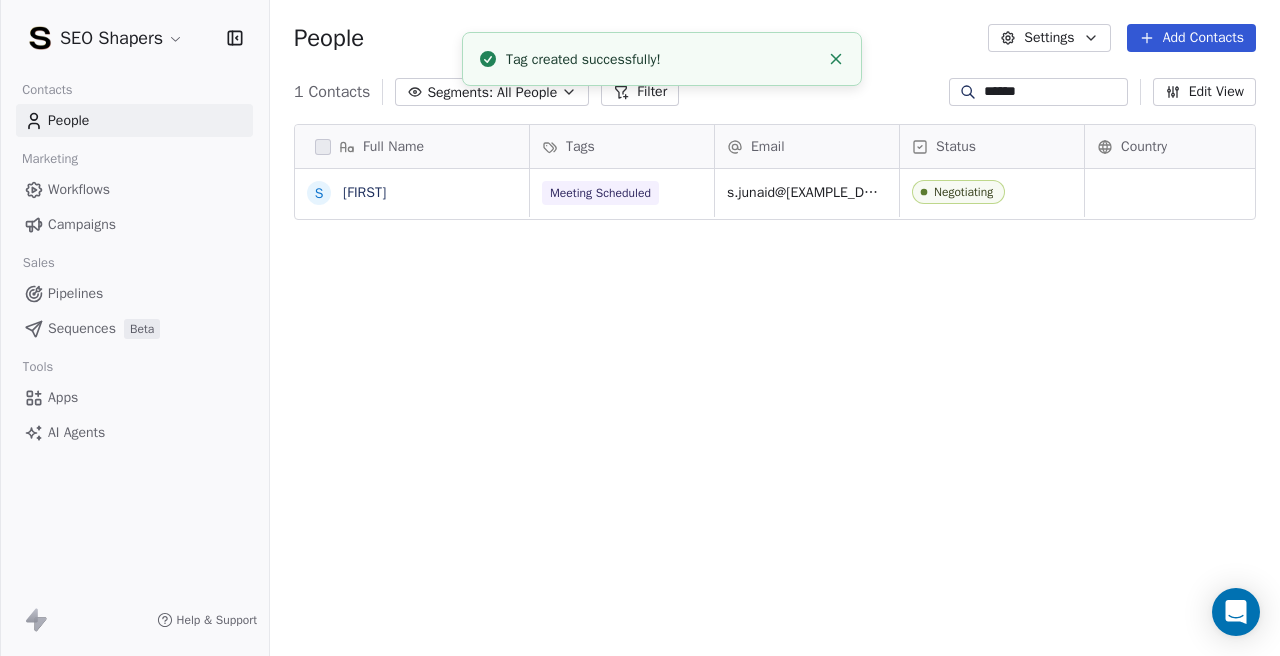scroll, scrollTop: 1, scrollLeft: 1, axis: both 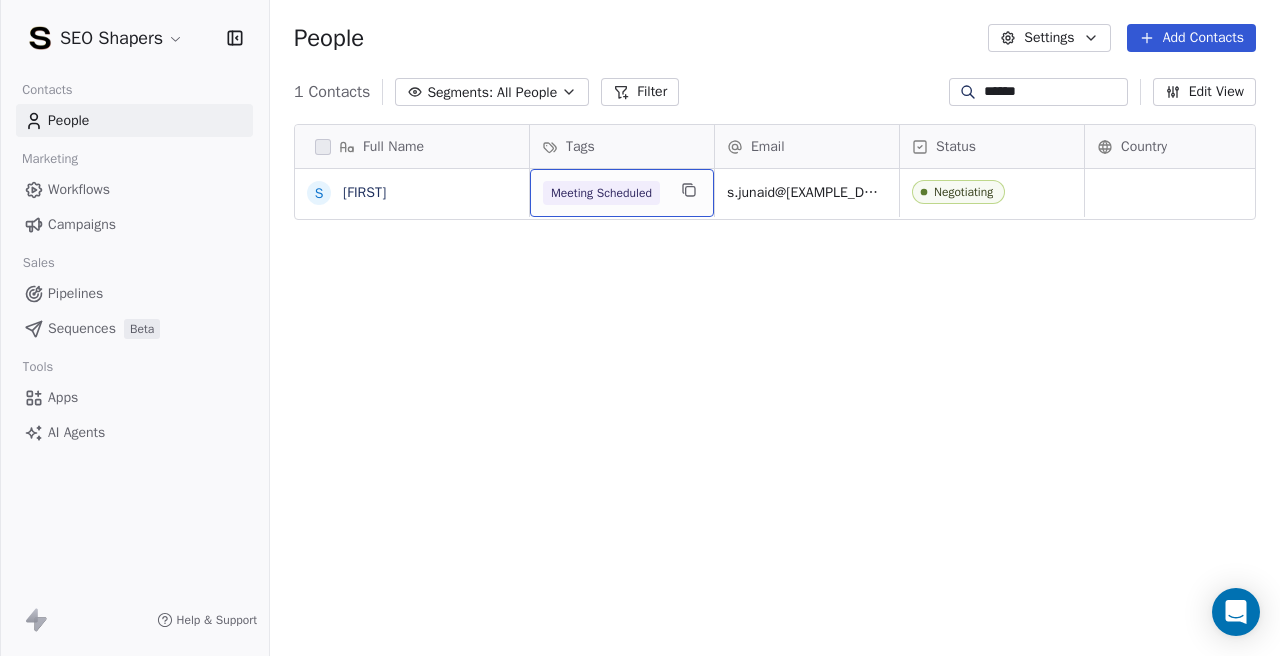 click on "Meeting Scheduled" at bounding box center [601, 193] 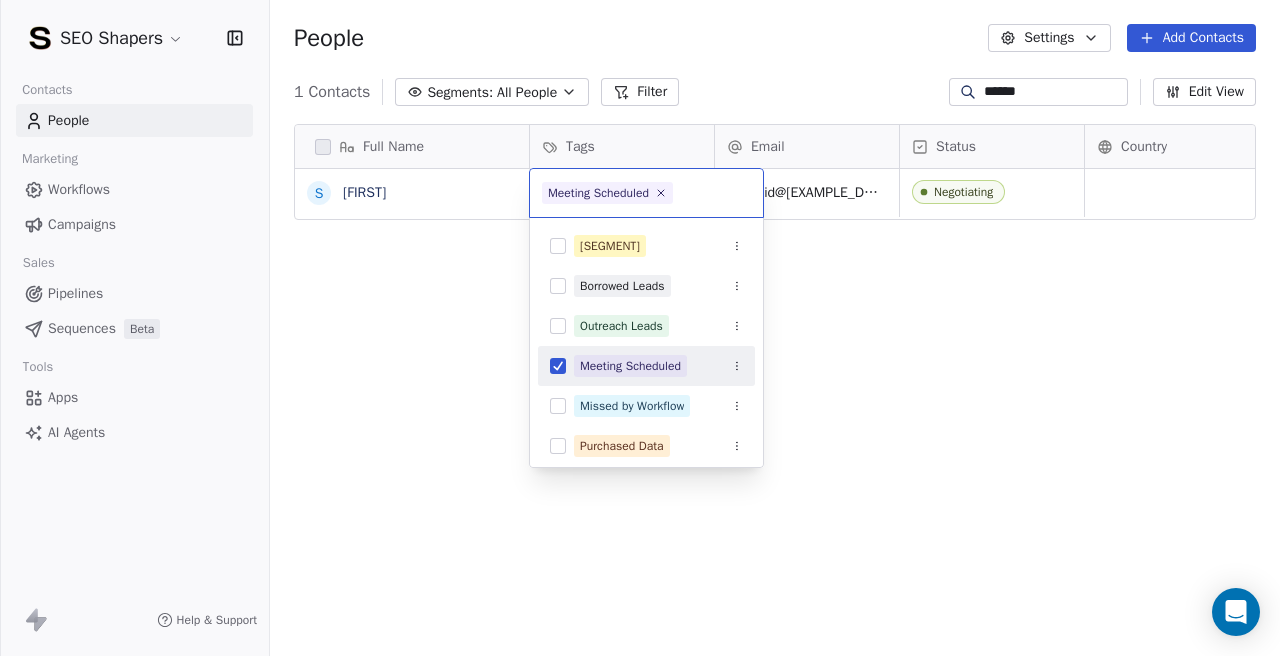click at bounding box center (558, 366) 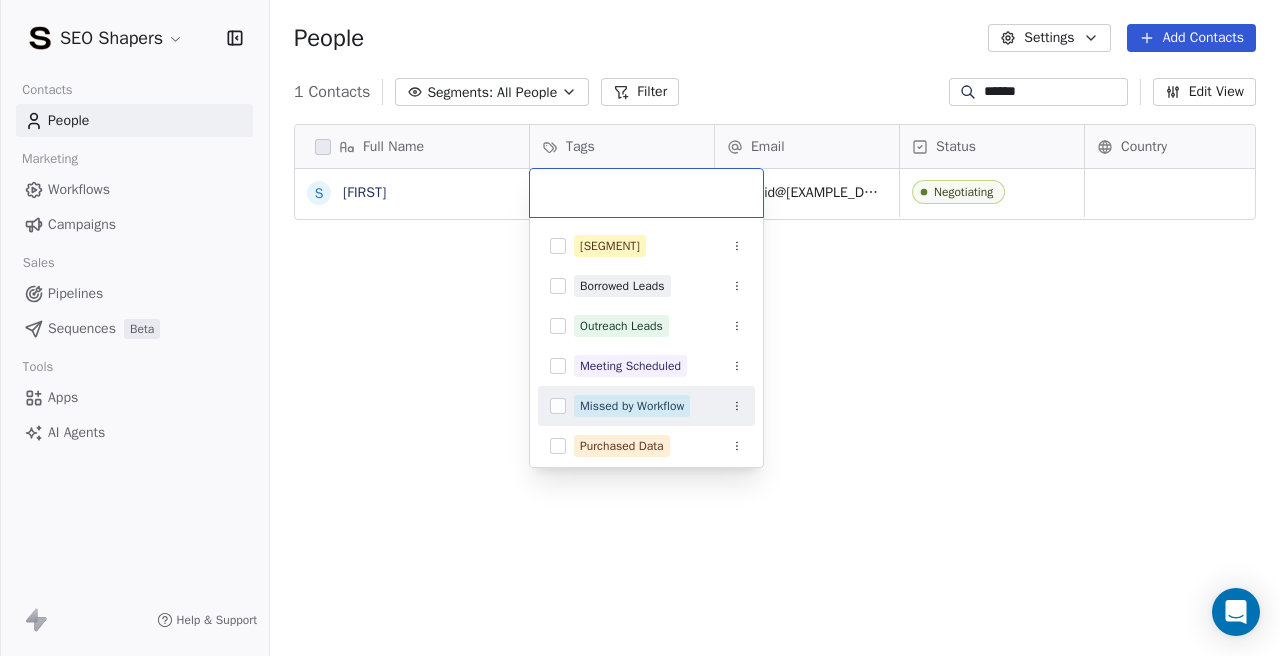 click on "SEO Shapers Contacts People Marketing Workflows Campaigns Sales Pipelines Sequences Beta Tools Apps AI Agents Help & Support People Settings Add Contacts 1 Contacts Segments: All People Filter ****** Edit View Tag Add to Sequence Export Full Name S Suhaib Tags Email Status Country Company Website Meeting Scheduled s.junaid@[EXAMPLE_DOMAIN] Negotiating inventechs https://www.inventechs.ae/
To pick up a draggable item, press the space bar.
While dragging, use the arrow keys to move the item.
Press space again to drop the item in its new position, or press escape to cancel.
All Time Leads Data Borrowed Leads Outreach Leads Meeting Scheduled Missed by Workflow Purchased Data Remove From List SEO Checklist Downloaded Testing Emails Win & Close" at bounding box center (640, 328) 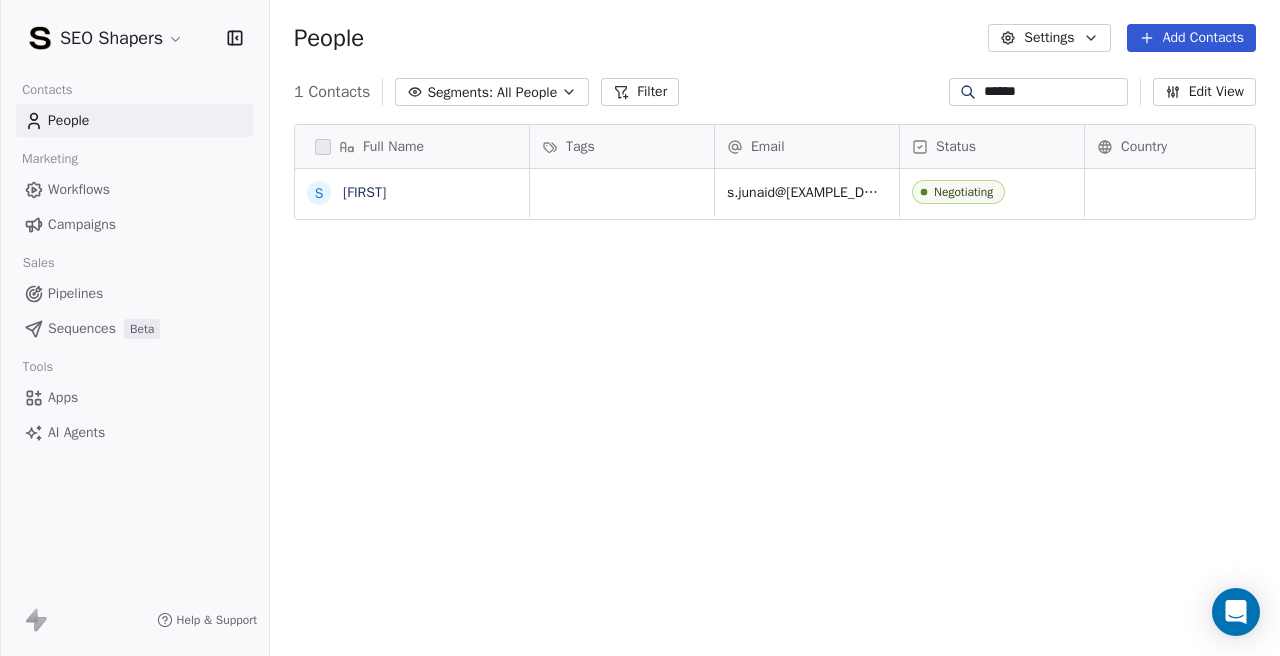 click on "Segments: All People" at bounding box center (492, 92) 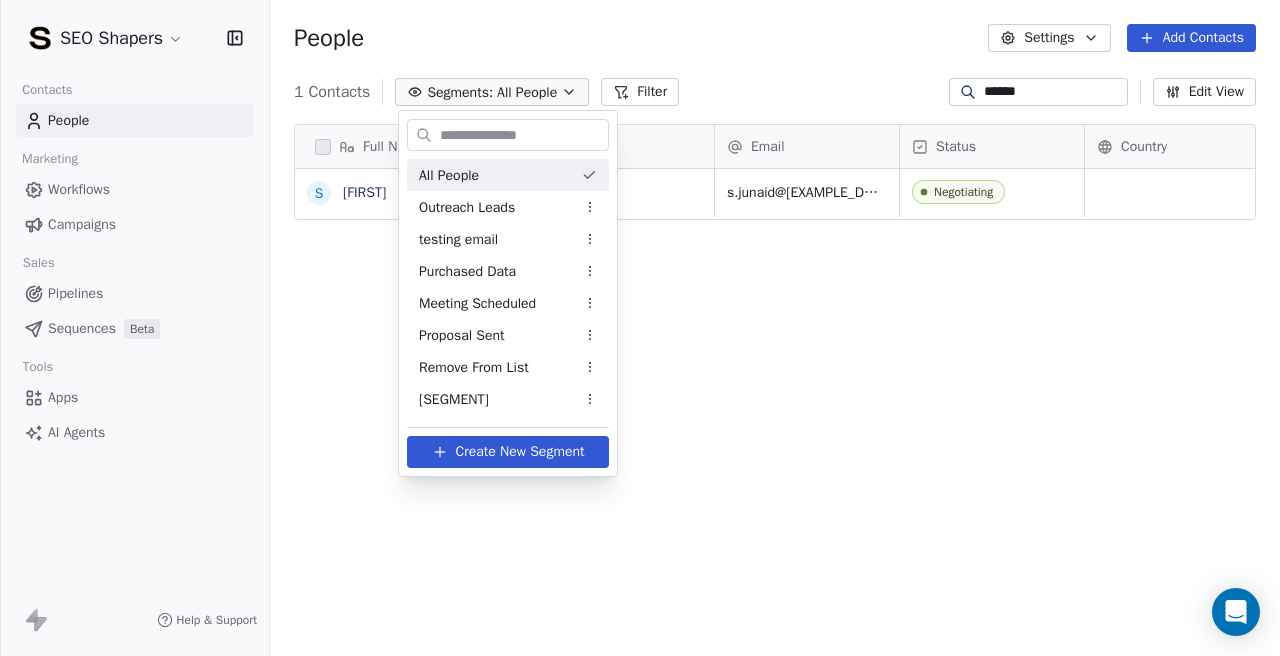 click on "Contacts People Marketing Workflows Campaigns Sales Pipelines Sequences Beta Tools Apps AI Agents Help & Support People Settings  Add Contacts 1 Contacts Segments: All People Filter  ****** Edit View Tag Add to Sequence Export Full Name S Suhaib Tags Email Status Country Company Website s.junaid@example.com Negotiating inventechs https://www.inventechs.ae/
To pick up a draggable item, press the space bar.
While dragging, use the arrow keys to move the item.
Press space again to drop the item in its new position, or press escape to cancel.
All People Outreach Leads testing email Purchased Data  Meeting Scheduled Proposal Sent Remove From List All Time Leads Data Borrowed Leads Create New Segment" at bounding box center [640, 328] 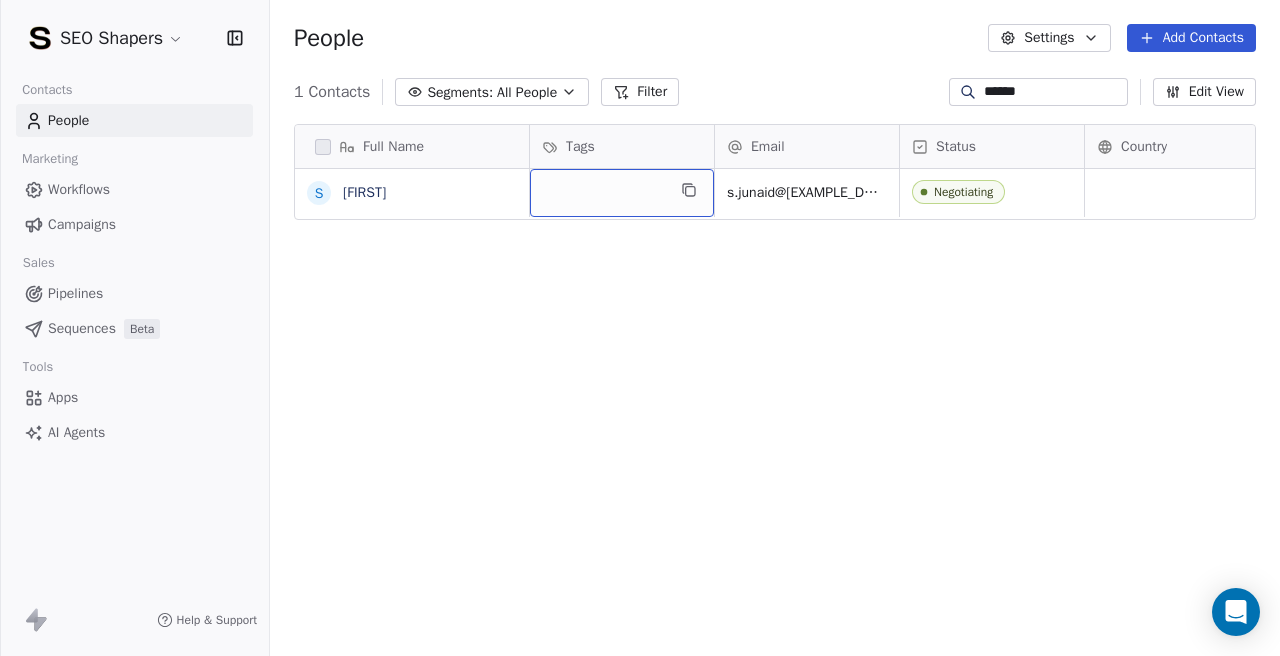 click at bounding box center (622, 193) 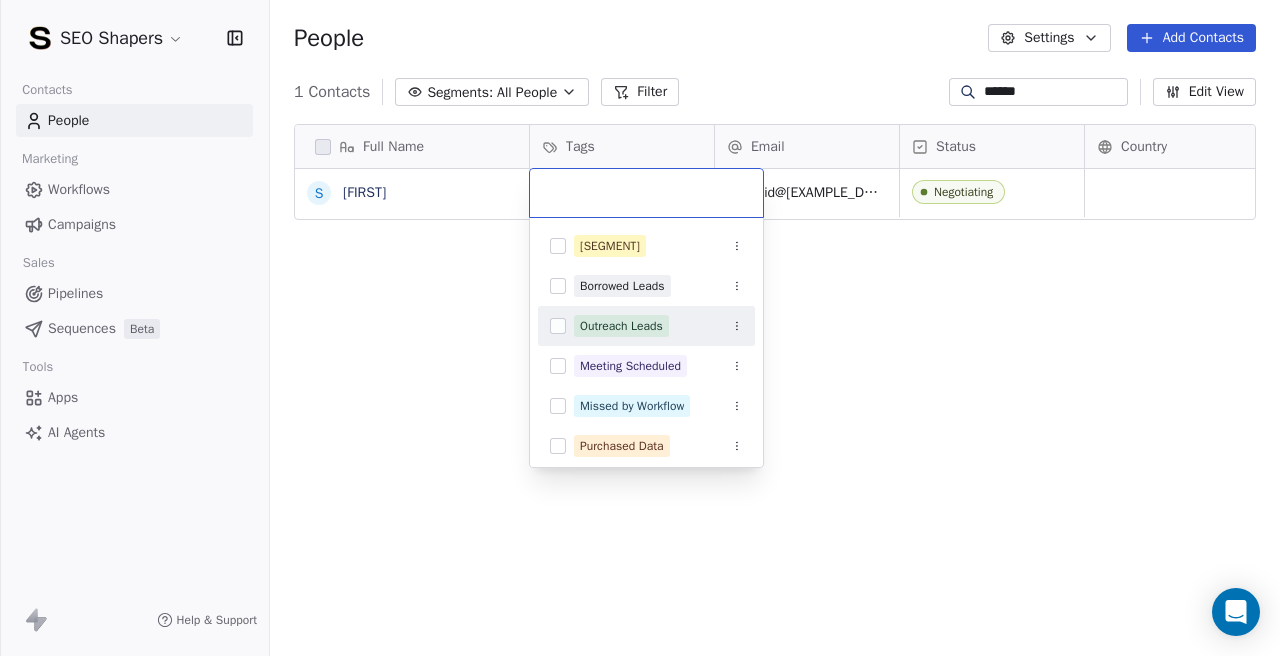 click at bounding box center (558, 326) 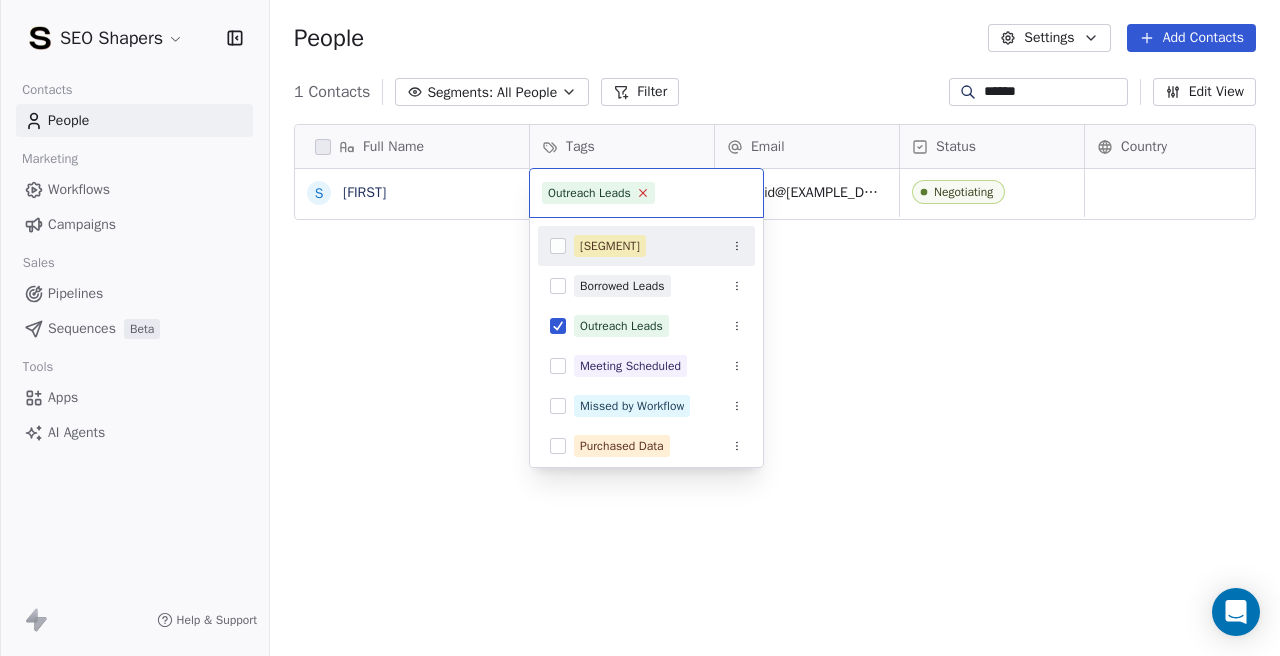 click 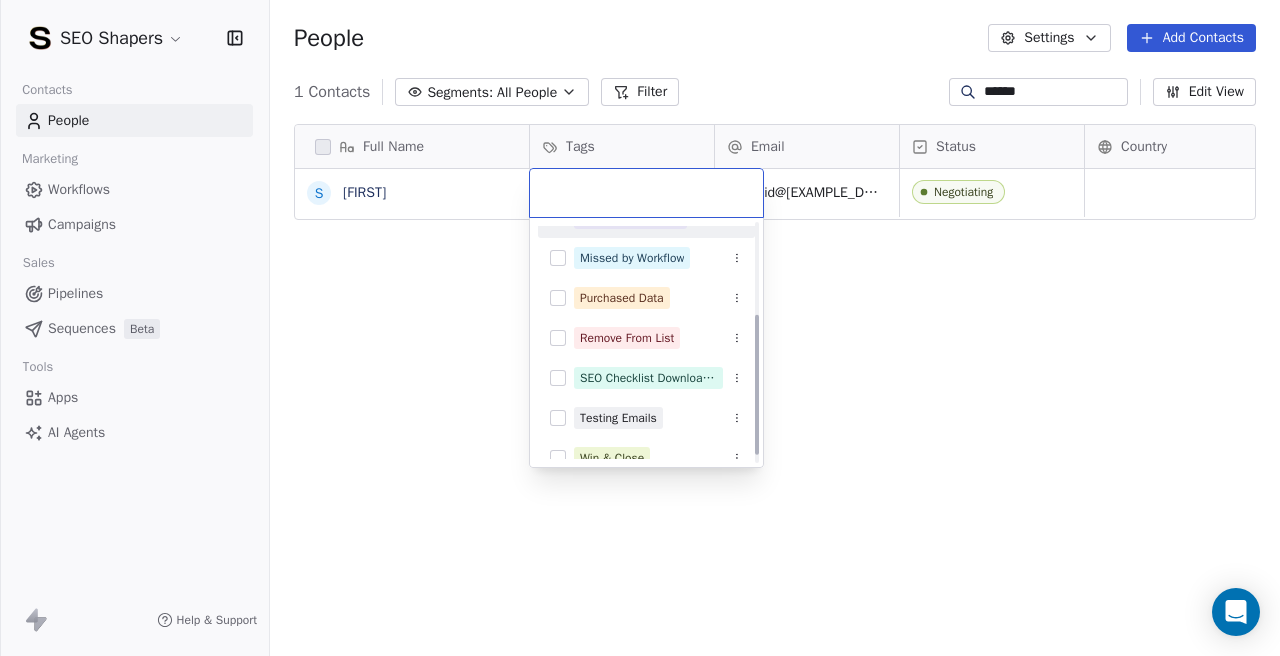 scroll, scrollTop: 167, scrollLeft: 0, axis: vertical 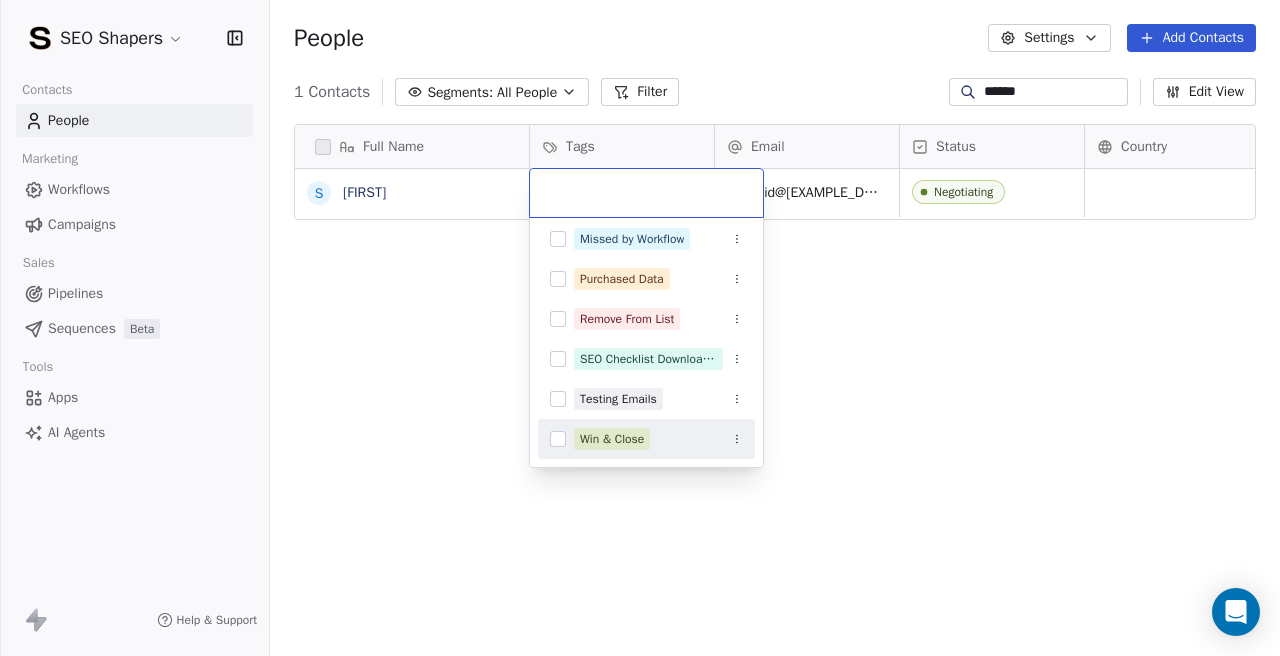 click at bounding box center (558, 439) 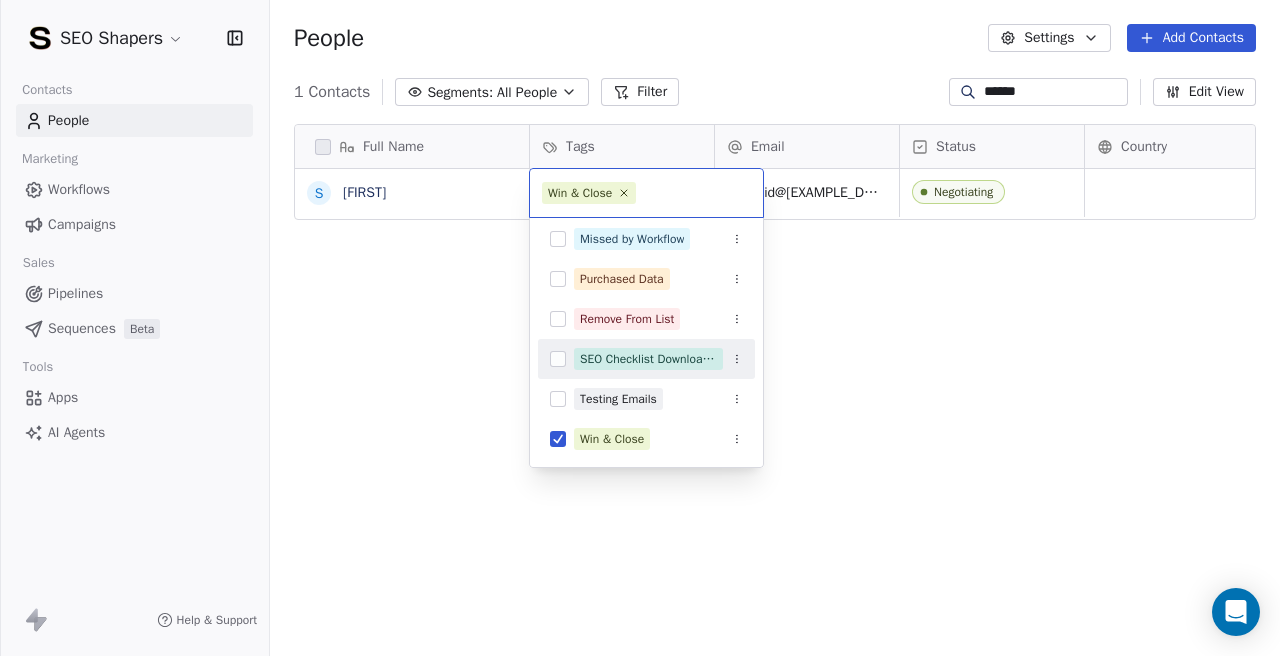 click on "SEO Shapers Contacts People Marketing Workflows Campaigns Sales Pipelines Sequences Beta Tools Apps AI Agents Help & Support People Settings Add Contacts 1 Contacts Segments: All People Filter ****** Edit View Tag Add to Sequence Export Full Name S Suhaib Tags Email Status Country Company Website s.junaid@[EXAMPLE_DOMAIN] Negotiating inventechs https://www.inventechs.ae/
To pick up a draggable item, press the space bar.
While dragging, use the arrow keys to move the item.
Press space again to drop the item in its new position, or press escape to cancel.
Win & Close All Time Leads Data Borrowed Leads Outreach Leads Meeting Scheduled Missed by Workflow Purchased Data Remove From List SEO Checklist Downloaded Testing Emails Win & Close" at bounding box center (640, 328) 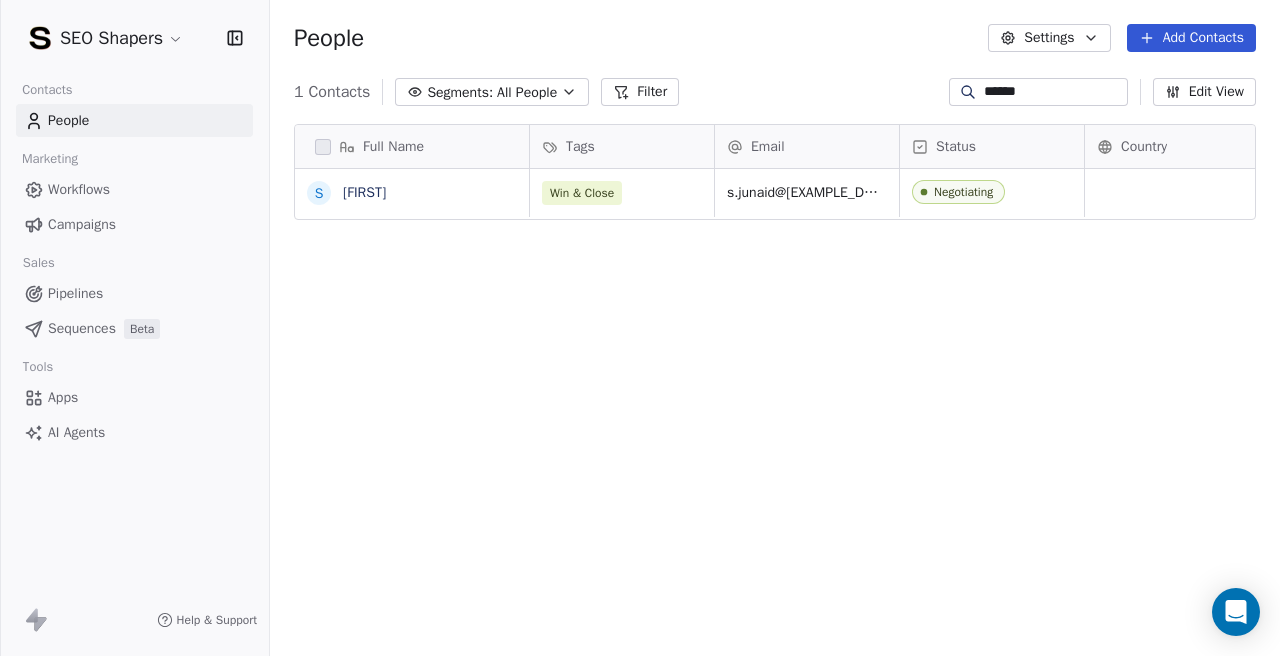 click on "******" at bounding box center (1054, 92) 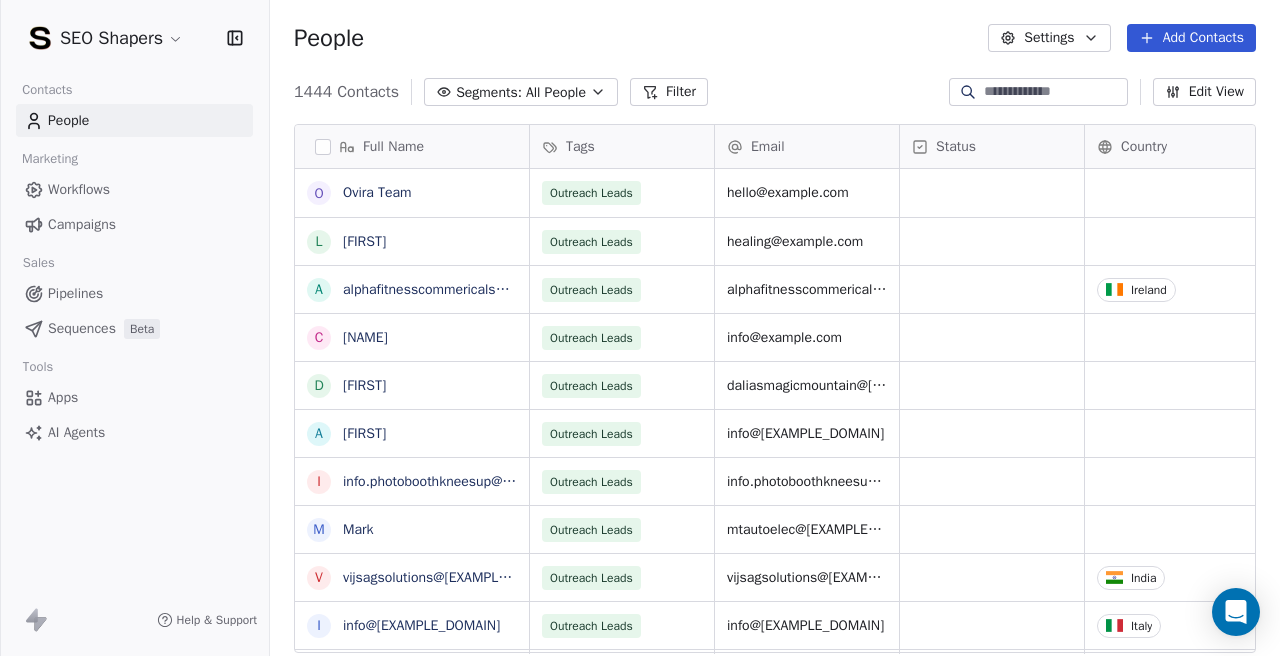 type 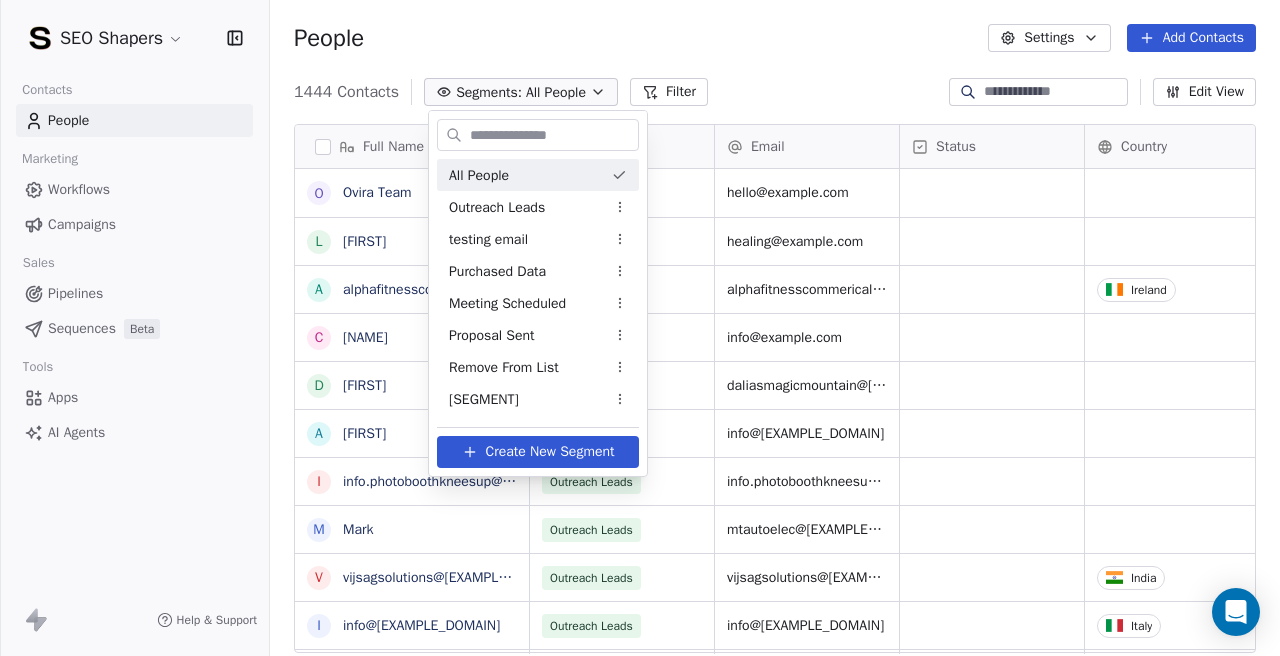 click on "SEO Shapers Contacts People Marketing Workflows Campaigns Sales Pipelines Sequences Beta Tools Apps AI Agents Help & Support People Settings Add Contacts 1444 Contacts Segments: All People Filter Edit View Tag Add to Sequence Export Full Name O Ovira Team L Luma a alphafitnesscommericalsales@[EXAMPLE_DOMAIN] C Cesur D Dalia A Arleta i info.photoboothkneesup@[EXAMPLE_DOMAIN] M Mark v vijsagsolutions@[EXAMPLE_DOMAIN] i info@[EXAMPLE_DOMAIN] J Jagjit Soni` m mggeneralautoservices@[EXAMPLE_DOMAIN] S Sam A Andrew J James i info@[EXAMPLE_DOMAIN] T Tien Hai J Jayden s sunwest.removals@[EXAMPLE_DOMAIN] J Jutarat (Nam) c cuckoodough@[EXAMPLE_DOMAIN] i info@[EXAMPLE_DOMAIN] M Mick R Riya G Glenn m musecoliving@[EXAMPLE_DOMAIN] F Fiona h hello@[EXAMPLE_DOMAIN] f fortwaltonbeachscuba@[EXAMPLE_DOMAIN] P Paul P Paul Tags Email Status Country Company Website Outreach Leads hello@[EXAMPLE_DOMAIN] hello@[EXAMPLE_DOMAIN] https://ovira.com/en-row Outreach Leads healing@[EXAMPLE_DOMAIN] Healing Natural Oils https://www.amoils.com/ Outreach Leads alphafitnesscommericalsales@[EXAMPLE_DOMAIN] Ireland" at bounding box center [640, 328] 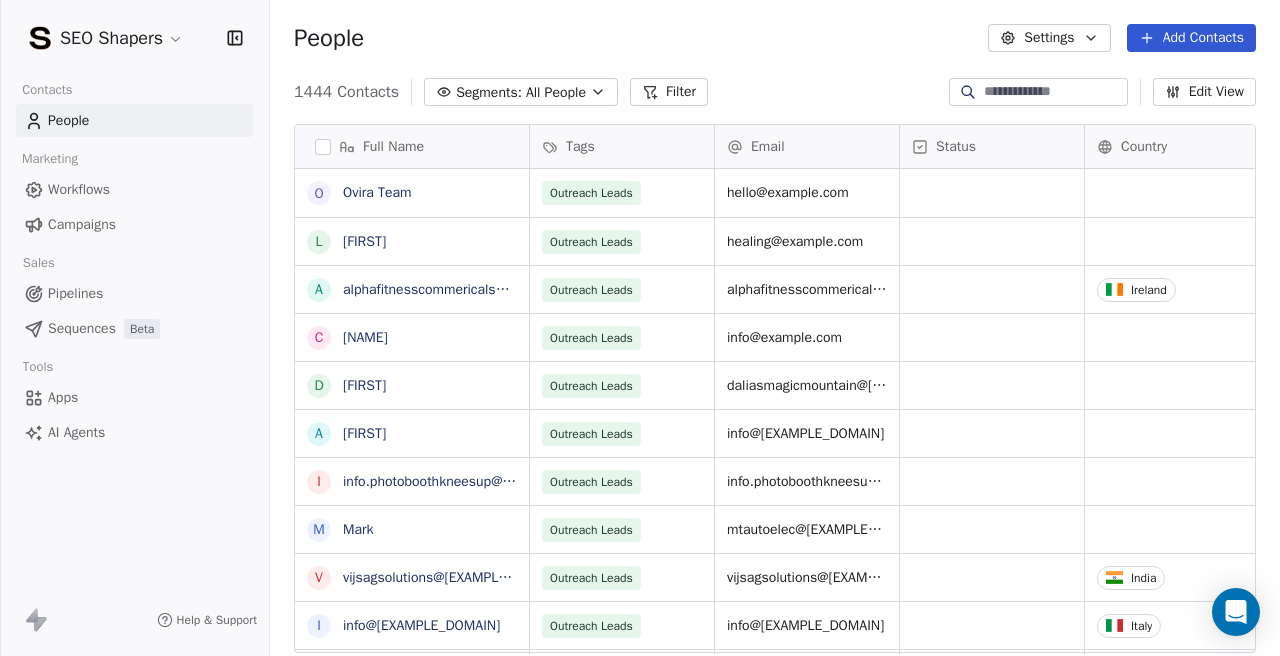 click 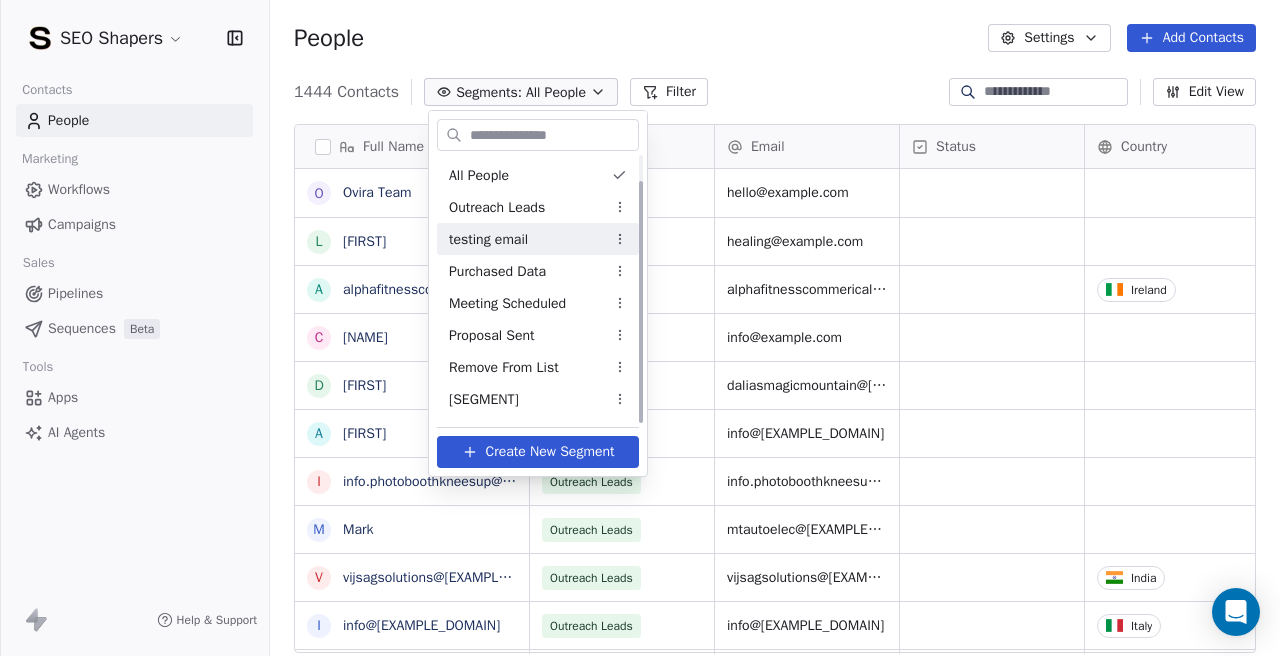 scroll, scrollTop: 28, scrollLeft: 0, axis: vertical 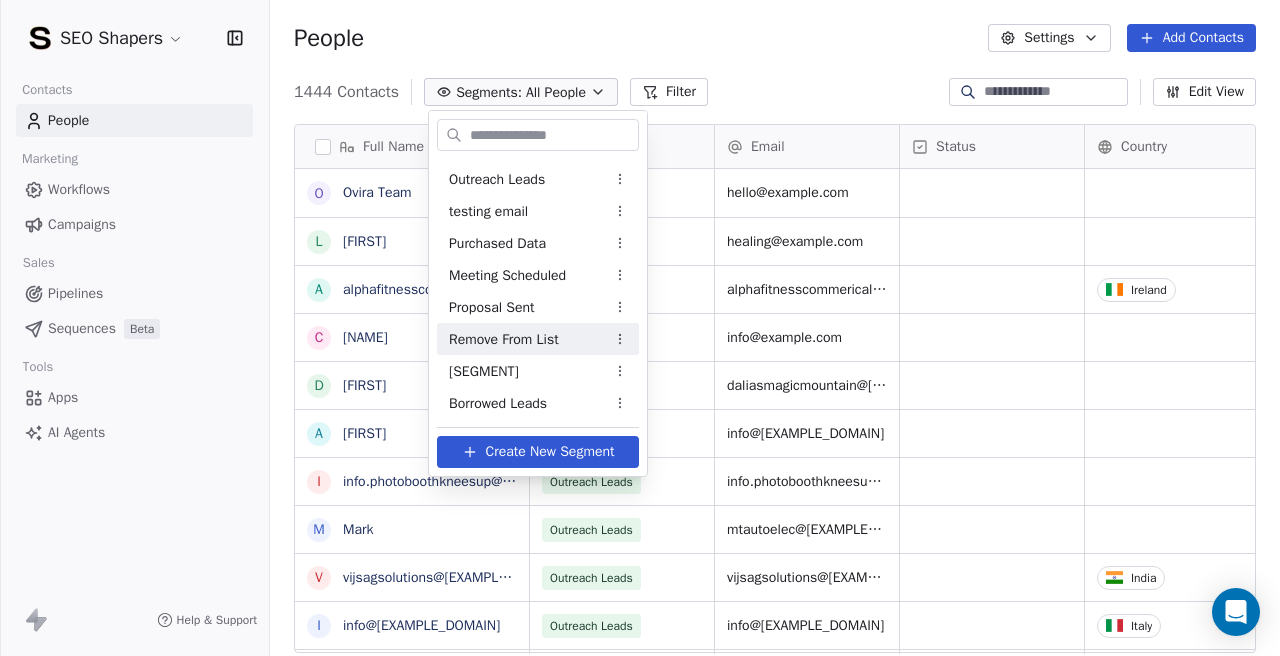 click on "SEO Shapers Contacts People Marketing Workflows Campaigns Sales Pipelines Sequences Beta Tools Apps AI Agents Help & Support People Settings Add Contacts 1444 Contacts Segments: All People Filter Edit View Tag Add to Sequence Export Full Name O Ovira Team L Luma a alphafitnesscommericalsales@[EXAMPLE_DOMAIN] C Cesur D Dalia A Arleta i info.photoboothkneesup@[EXAMPLE_DOMAIN] M Mark v vijsagsolutions@[EXAMPLE_DOMAIN] i info@[EXAMPLE_DOMAIN] J Jagjit Soni` m mggeneralautoservices@[EXAMPLE_DOMAIN] S Sam A Andrew J James i info@[EXAMPLE_DOMAIN] T Tien Hai J Jayden s sunwest.removals@[EXAMPLE_DOMAIN] J Jutarat (Nam) c cuckoodough@[EXAMPLE_DOMAIN] i info@[EXAMPLE_DOMAIN] M Mick R Riya G Glenn m musecoliving@[EXAMPLE_DOMAIN] F Fiona h hello@[EXAMPLE_DOMAIN] f fortwaltonbeachscuba@[EXAMPLE_DOMAIN] P Paul P Paul Tags Email Status Country Company Website Outreach Leads hello@[EXAMPLE_DOMAIN] hello@[EXAMPLE_DOMAIN] https://ovira.com/en-row Outreach Leads healing@[EXAMPLE_DOMAIN] Healing Natural Oils https://www.amoils.com/ Outreach Leads alphafitnesscommericalsales@[EXAMPLE_DOMAIN] Ireland" at bounding box center [640, 328] 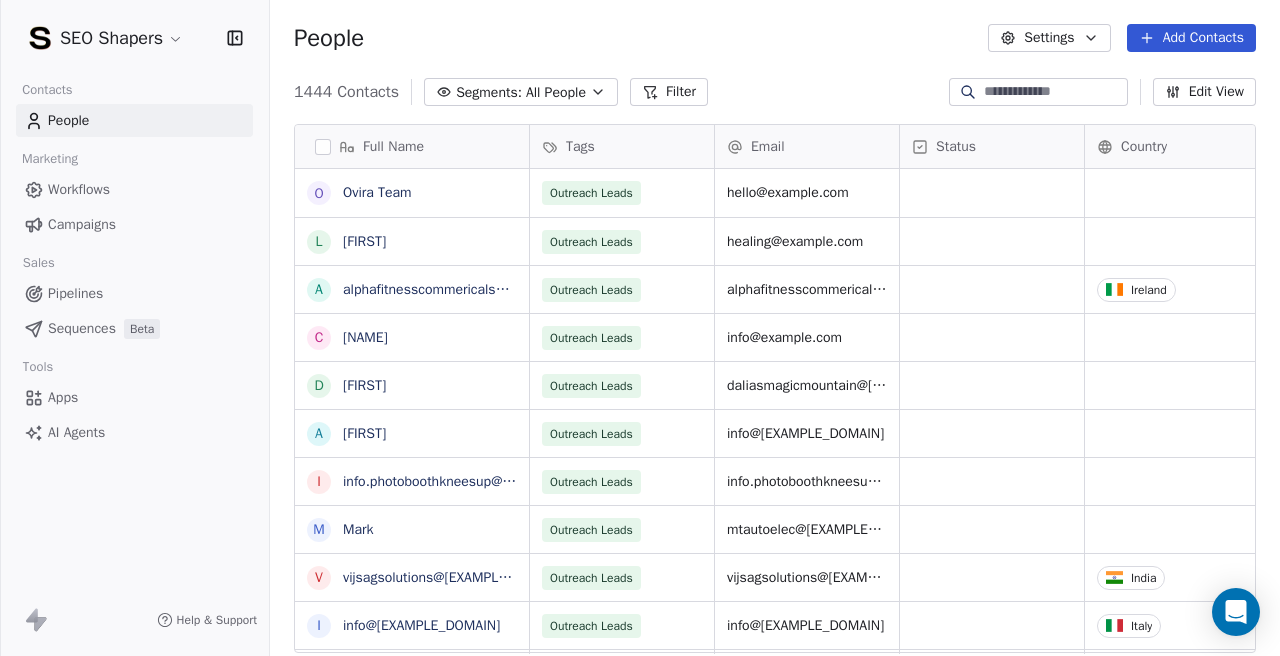 click on "Tags" at bounding box center (622, 146) 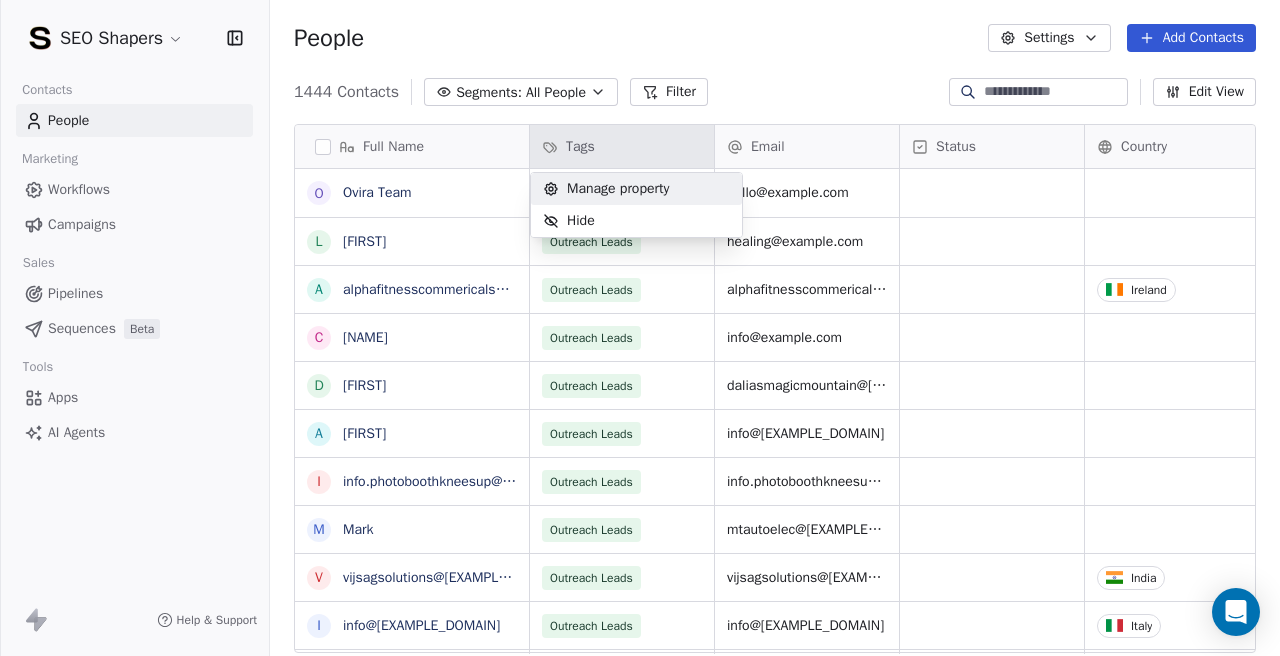 click on "SEO Shapers Contacts People Marketing Workflows Campaigns Sales Pipelines Sequences Beta Tools Apps AI Agents Help & Support People Settings Add Contacts 1444 Contacts Segments: All People Filter Edit View Tag Add to Sequence Export Full Name O Ovira Team L Luma a alphafitnesscommericalsales@[EXAMPLE_DOMAIN] C Cesur D Dalia A Arleta i info.photoboothkneesup@[EXAMPLE_DOMAIN] M Mark v vijsagsolutions@[EXAMPLE_DOMAIN] i info@[EXAMPLE_DOMAIN] J Jagjit Soni` m mggeneralautoservices@[EXAMPLE_DOMAIN] S Sam A Andrew J James i info@[EXAMPLE_DOMAIN] T Tien Hai J Jayden s sunwest.removals@[EXAMPLE_DOMAIN] J Jutarat (Nam) c cuckoodough@[EXAMPLE_DOMAIN] i info@[EXAMPLE_DOMAIN] M Mick R Riya G Glenn m musecoliving@[EXAMPLE_DOMAIN] F Fiona h hello@[EXAMPLE_DOMAIN] f fortwaltonbeachscuba@[EXAMPLE_DOMAIN] P Paul P Paul Tags Email Status Country Company Website Outreach Leads hello@[EXAMPLE_DOMAIN] hello@[EXAMPLE_DOMAIN] https://ovira.com/en-row Outreach Leads healing@[EXAMPLE_DOMAIN] Healing Natural Oils https://www.amoils.com/ Outreach Leads alphafitnesscommericalsales@[EXAMPLE_DOMAIN] Ireland" at bounding box center (640, 328) 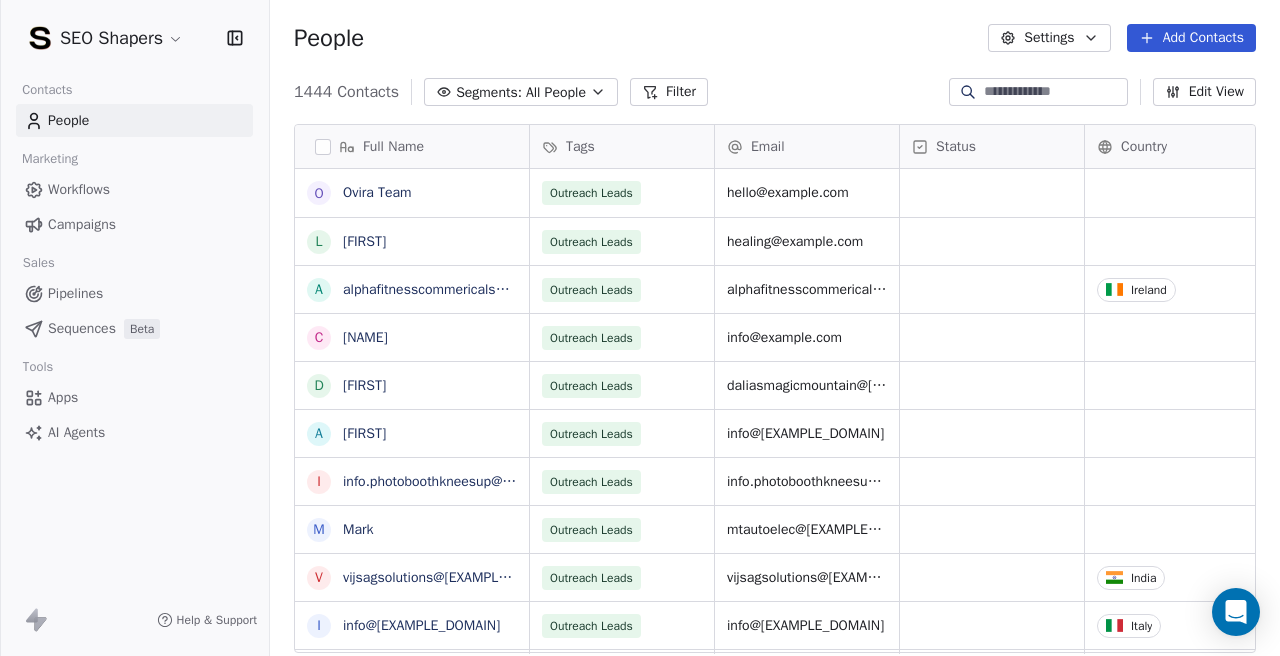 click on "Segments:" at bounding box center [489, 92] 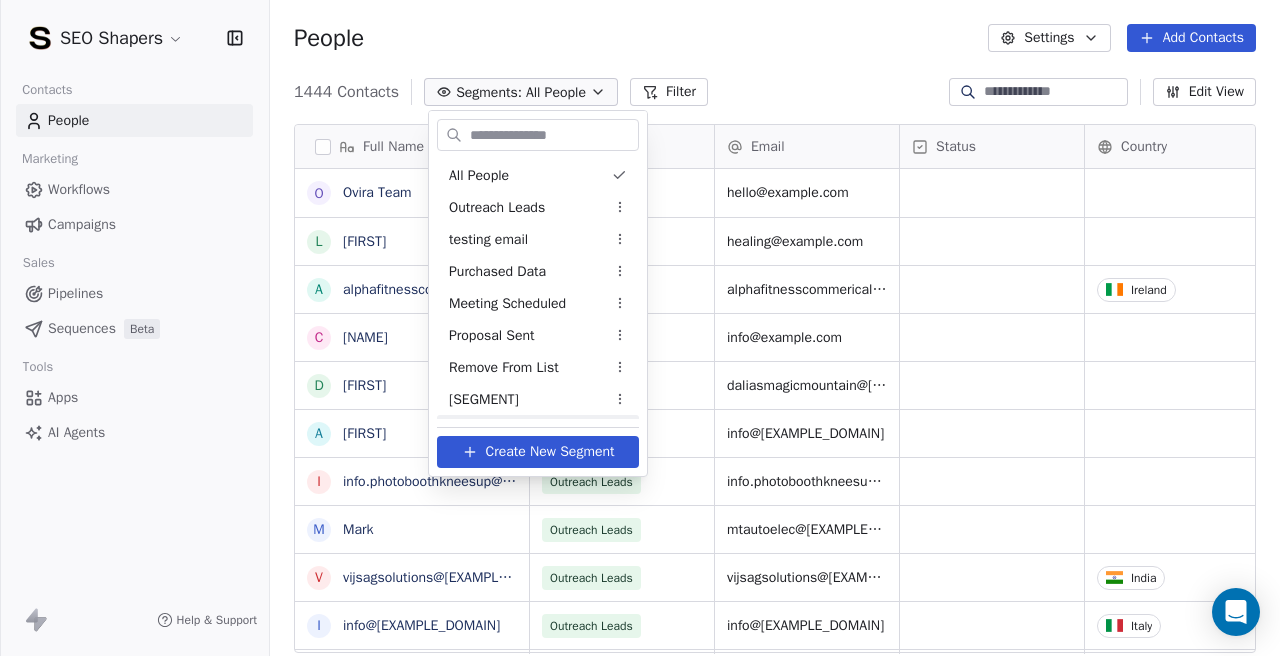 click on "Create New Segment" at bounding box center [550, 451] 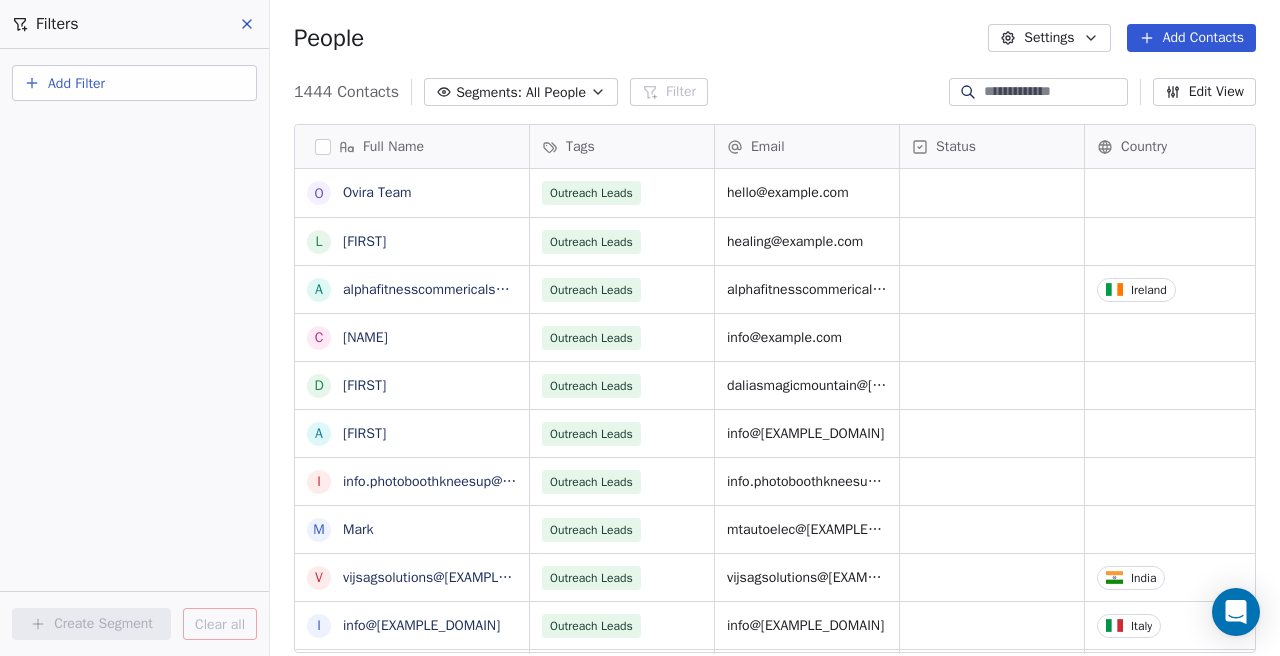 click on "Add Filter" at bounding box center [134, 83] 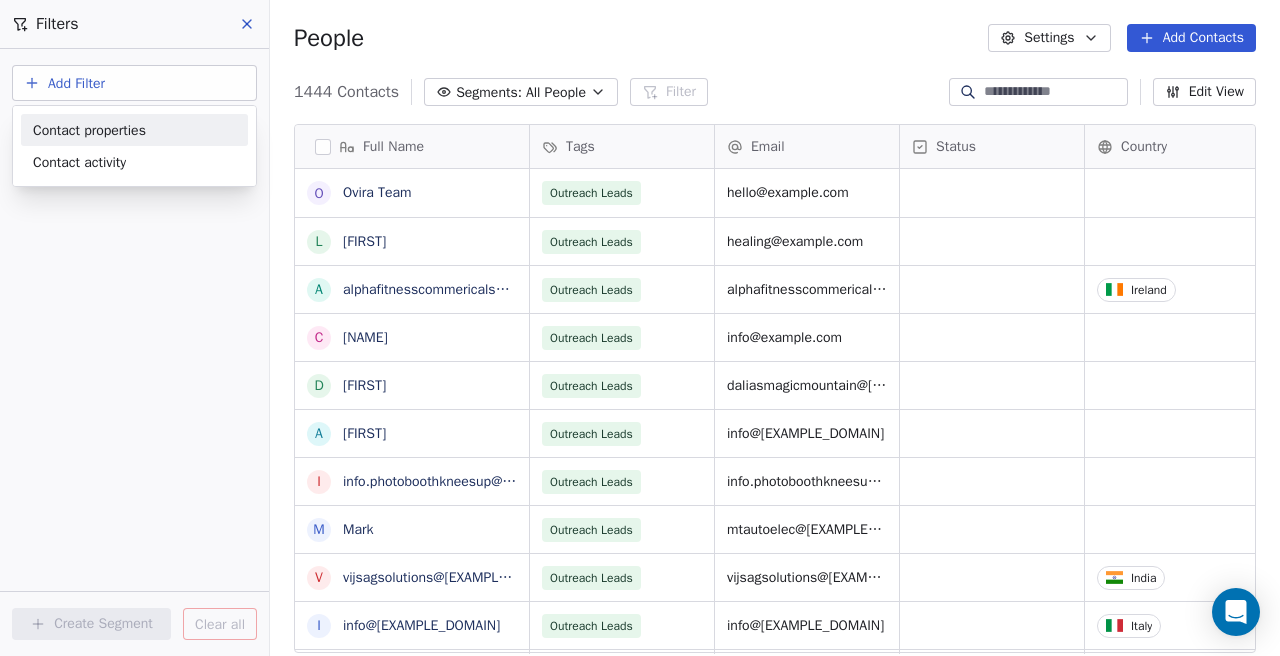 click on "Contact properties" at bounding box center [89, 130] 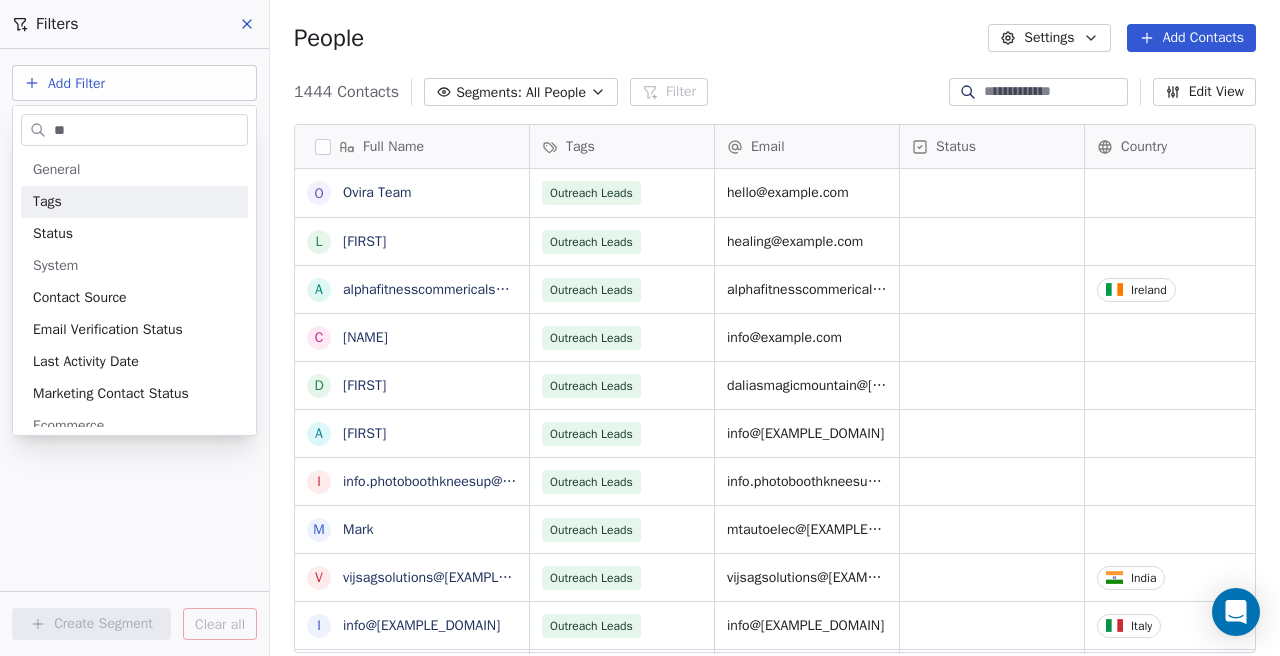 type on "***" 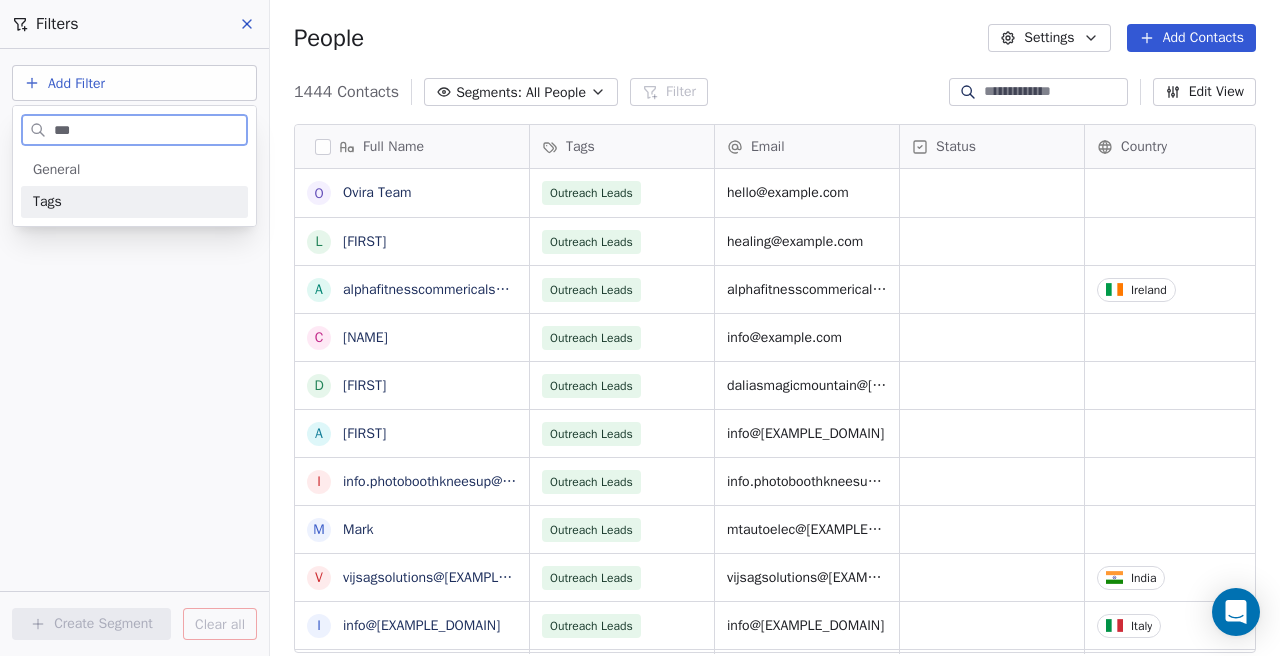 click on "Tags" at bounding box center [134, 202] 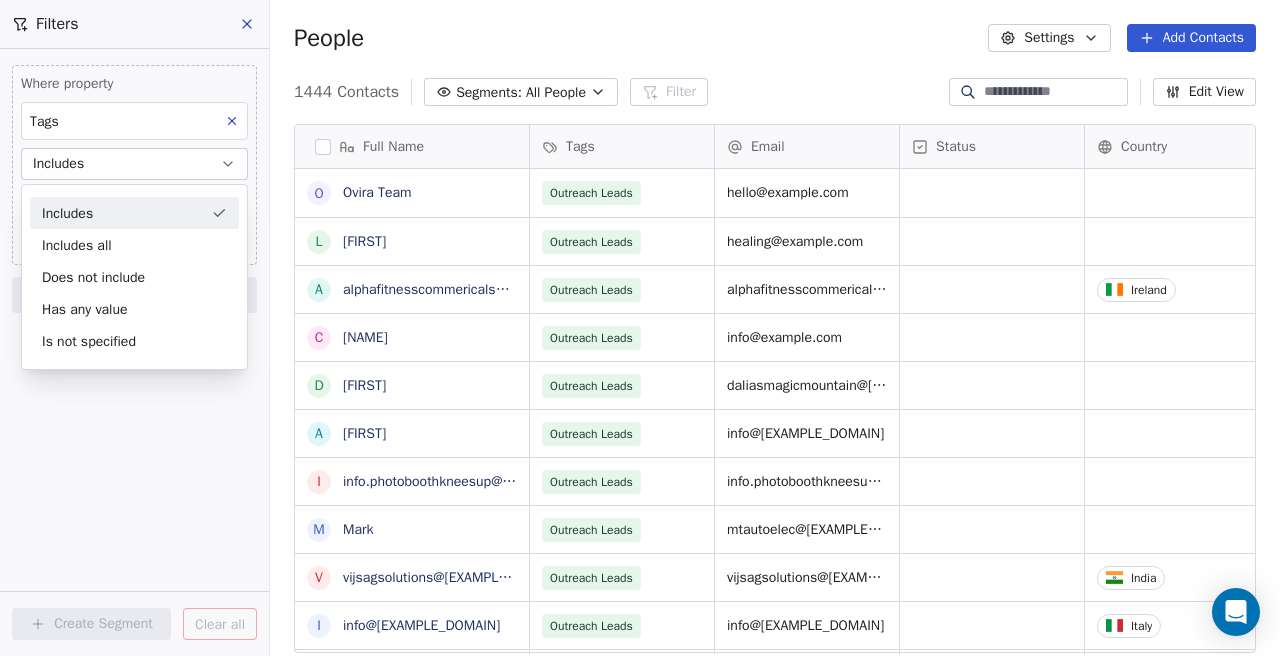 click on "Includes" at bounding box center (134, 164) 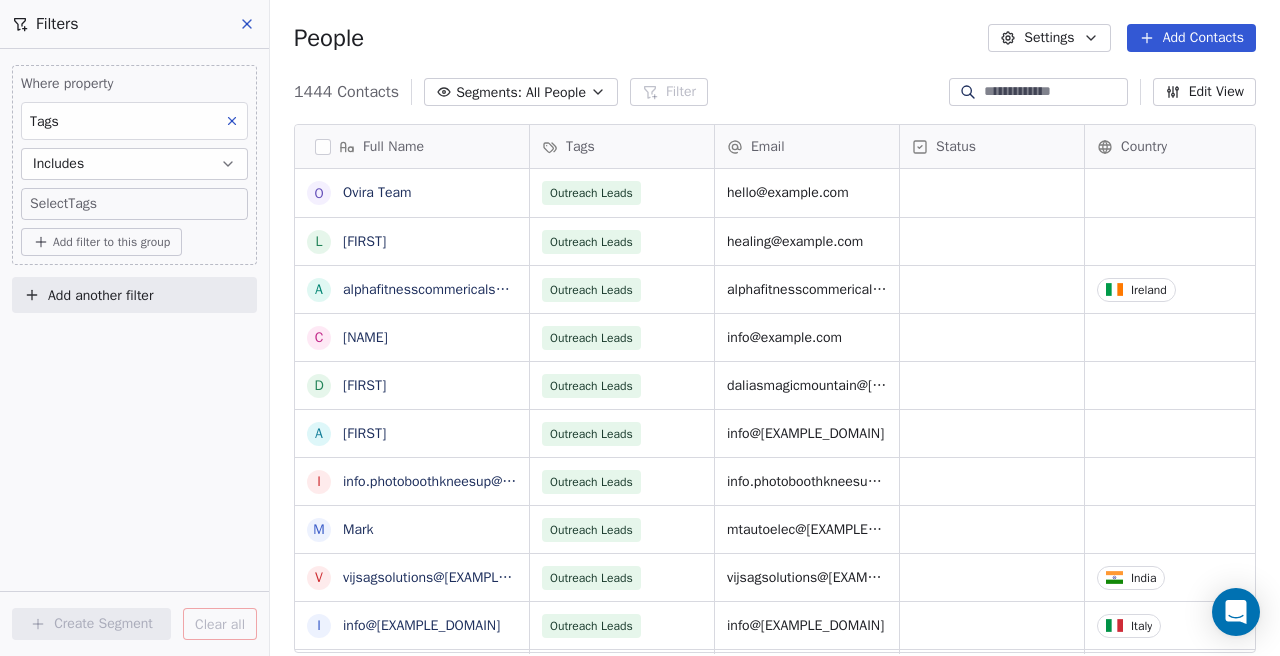 click on "SEO Shapers Contacts People Marketing Workflows Campaigns Sales Pipelines Sequences Beta Tools Apps AI Agents Help & Support Filters Where property Tags Includes Select Tags Add filter to this group Add another filter Create Segment Clear all People Settings Add Contacts 1444 Contacts Segments: All People Filter Edit View Tag Add to Sequence Export Full Name O Ovira Team L Luma a alphafitnesscommericalsales@[EXAMPLE_DOMAIN] C Cesur D Dalia A Arleta i info.photoboothkneesup@[EXAMPLE_DOMAIN] M Mark v vijsagsolutions@[EXAMPLE_DOMAIN] i info@[EXAMPLE_DOMAIN] J Jagjit Soni` m mggeneralautoservices@[EXAMPLE_DOMAIN] S Sam A Andrew J James i info@[EXAMPLE_DOMAIN] T Tien Hai J Jayden s sunwest.removals@[EXAMPLE_DOMAIN] J Jutarat (Nam) c cuckoodough@[EXAMPLE_DOMAIN] i info@[EXAMPLE_DOMAIN] M Mick R Riya G Glenn m musecoliving@[EXAMPLE_DOMAIN] F Fiona h hello@[EXAMPLE_DOMAIN] f fortwaltonbeachscuba@[EXAMPLE_DOMAIN] P Paul P Paul Tags Email Status Country Company Website Outreach Leads hello@[EXAMPLE_DOMAIN] hello@[EXAMPLE_DOMAIN] https://ovira.com/en-row Outreach Leads India" at bounding box center [640, 328] 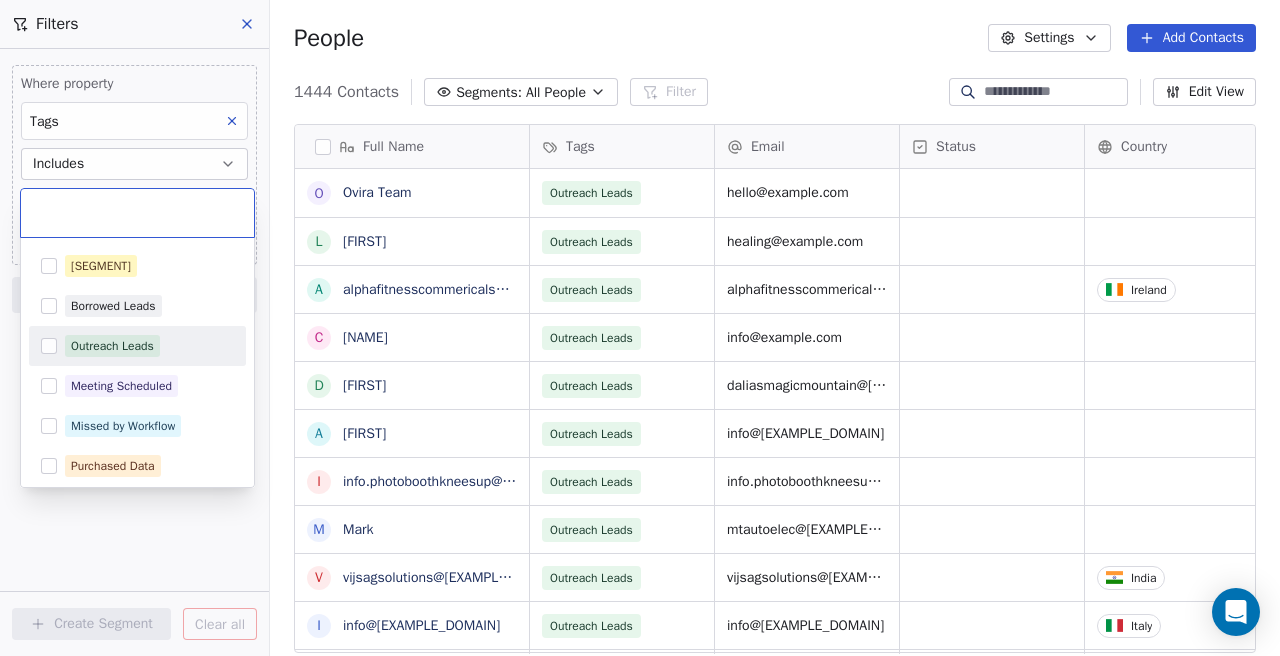 scroll, scrollTop: 167, scrollLeft: 0, axis: vertical 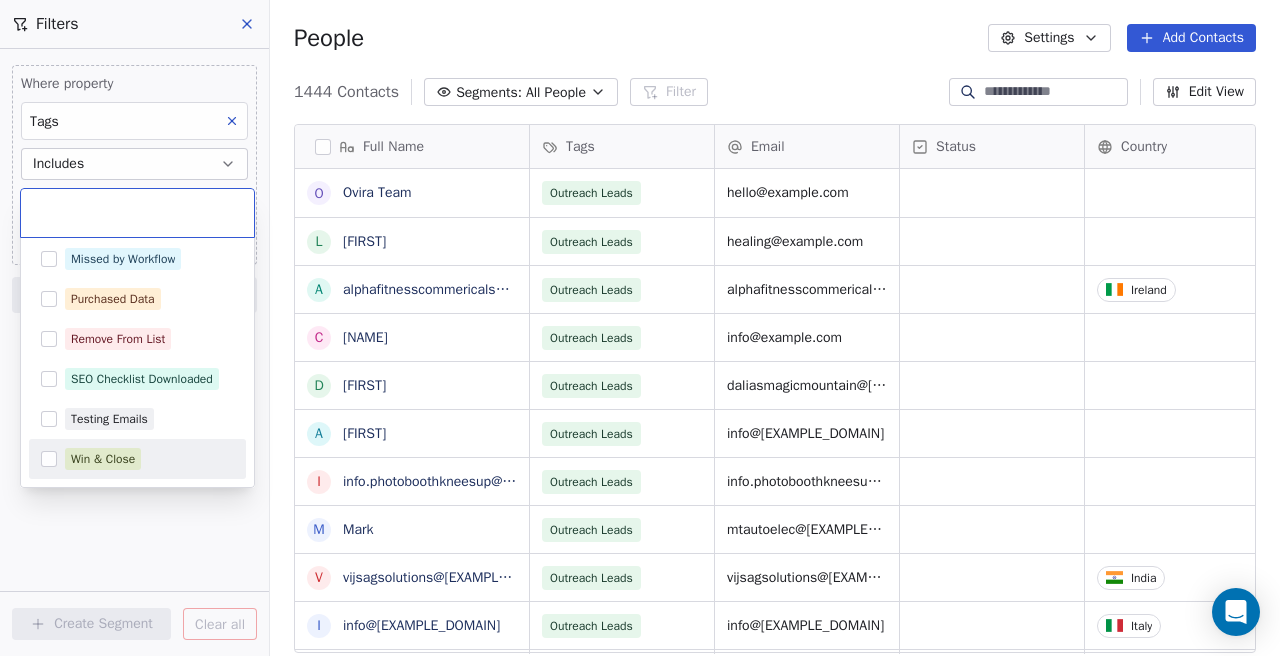 click at bounding box center (49, 459) 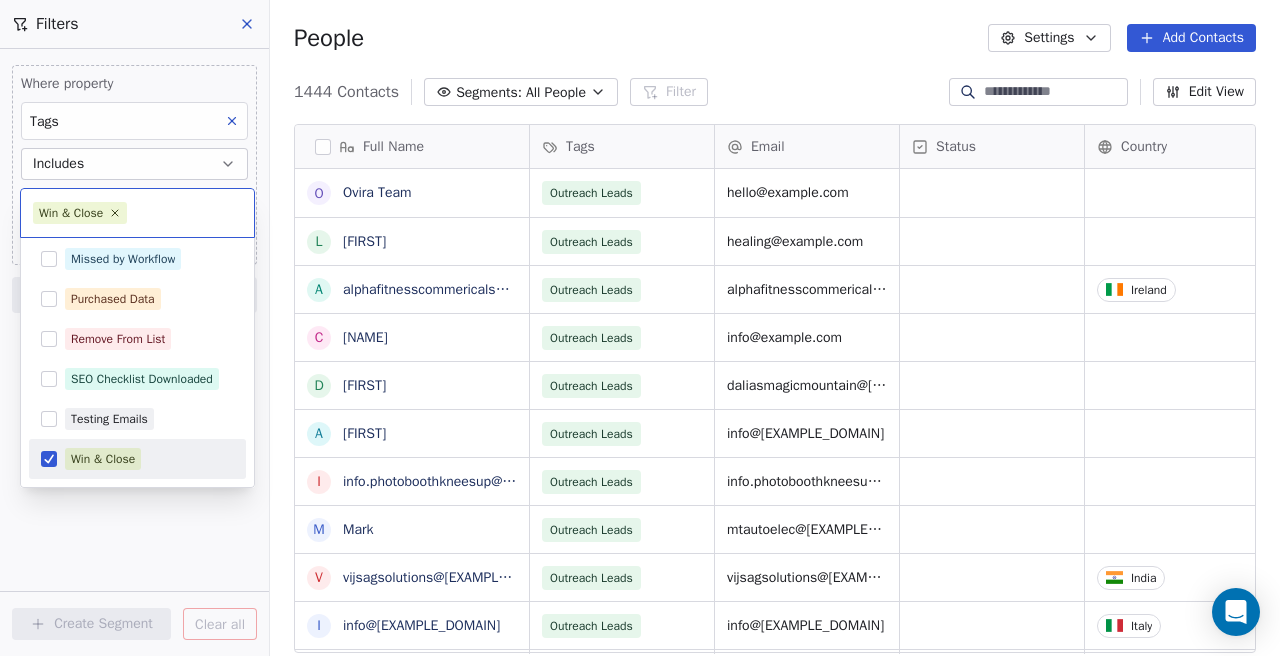 click on "SEO Shapers Contacts People Marketing Workflows Campaigns Sales Pipelines Sequences Beta Tools Apps AI Agents Help & Support Filters Where property Tags Includes Select Tags Add filter to this group Add another filter Create Segment Clear all People Settings Add Contacts 1444 Contacts Segments: All People Filter Edit View Tag Add to Sequence Export Full Name O Ovira Team L Luma a alphafitnesscommericalsales@[EXAMPLE_DOMAIN] C Cesur D Dalia A Arleta i info.photoboothkneesup@[EXAMPLE_DOMAIN] M Mark v vijsagsolutions@[EXAMPLE_DOMAIN] i info@[EXAMPLE_DOMAIN] J Jagjit Soni` m mggeneralautoservices@[EXAMPLE_DOMAIN] S Sam A Andrew J James i info@[EXAMPLE_DOMAIN] T Tien Hai J Jayden s sunwest.removals@[EXAMPLE_DOMAIN] J Jutarat (Nam) c cuckoodough@[EXAMPLE_DOMAIN] i info@[EXAMPLE_DOMAIN] M Mick R Riya G Glenn m musecoliving@[EXAMPLE_DOMAIN] F Fiona h hello@[EXAMPLE_DOMAIN] f fortwaltonbeachscuba@[EXAMPLE_DOMAIN] P Paul P Paul Tags Email Status Country Company Website Outreach Leads hello@[EXAMPLE_DOMAIN] hello@[EXAMPLE_DOMAIN] https://ovira.com/en-row Outreach Leads India" at bounding box center [640, 328] 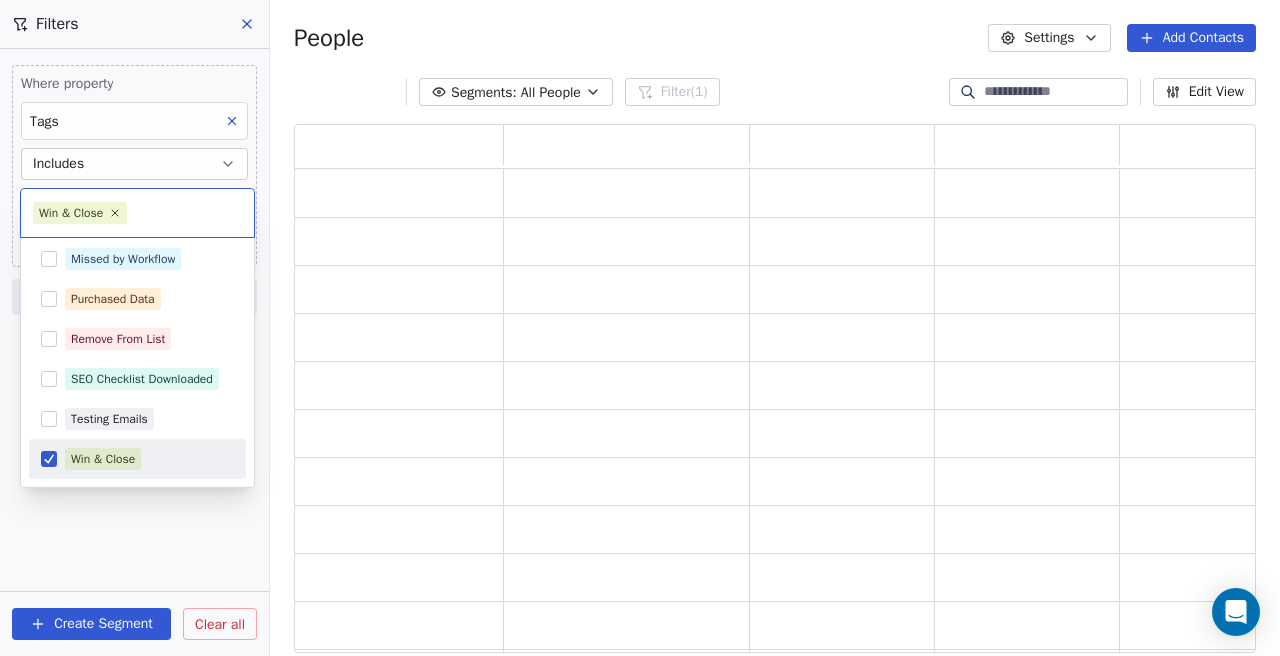 scroll, scrollTop: 1, scrollLeft: 1, axis: both 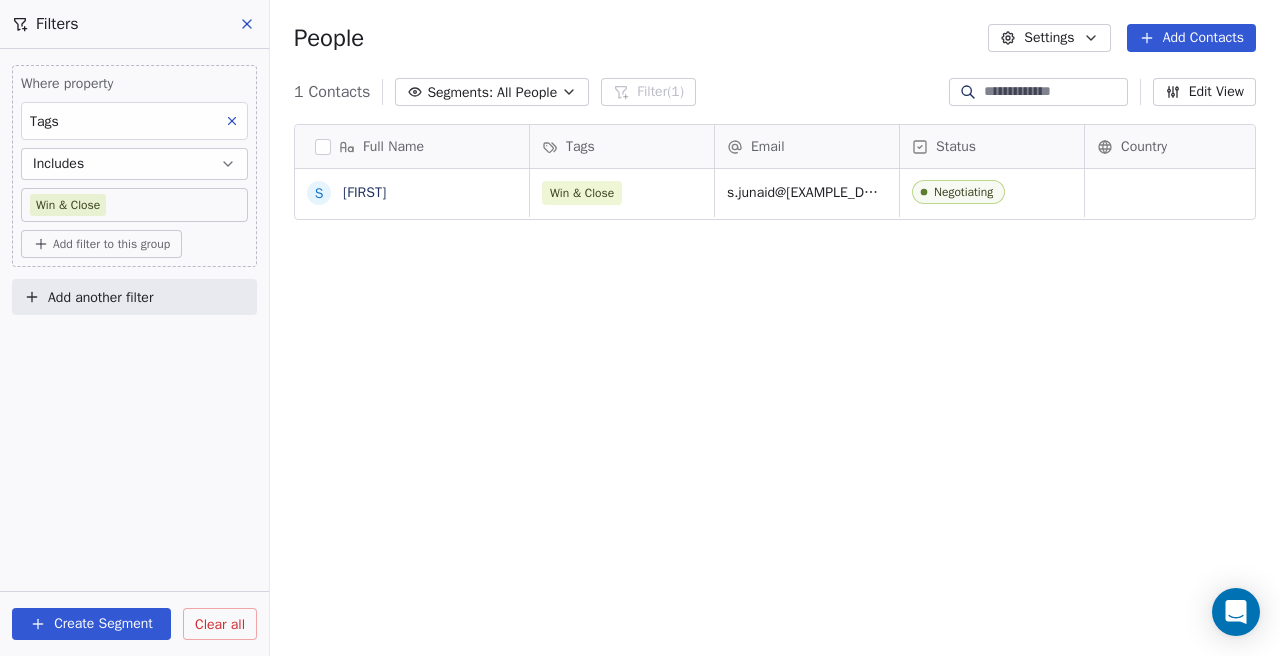 click on "Create Segment" at bounding box center (91, 624) 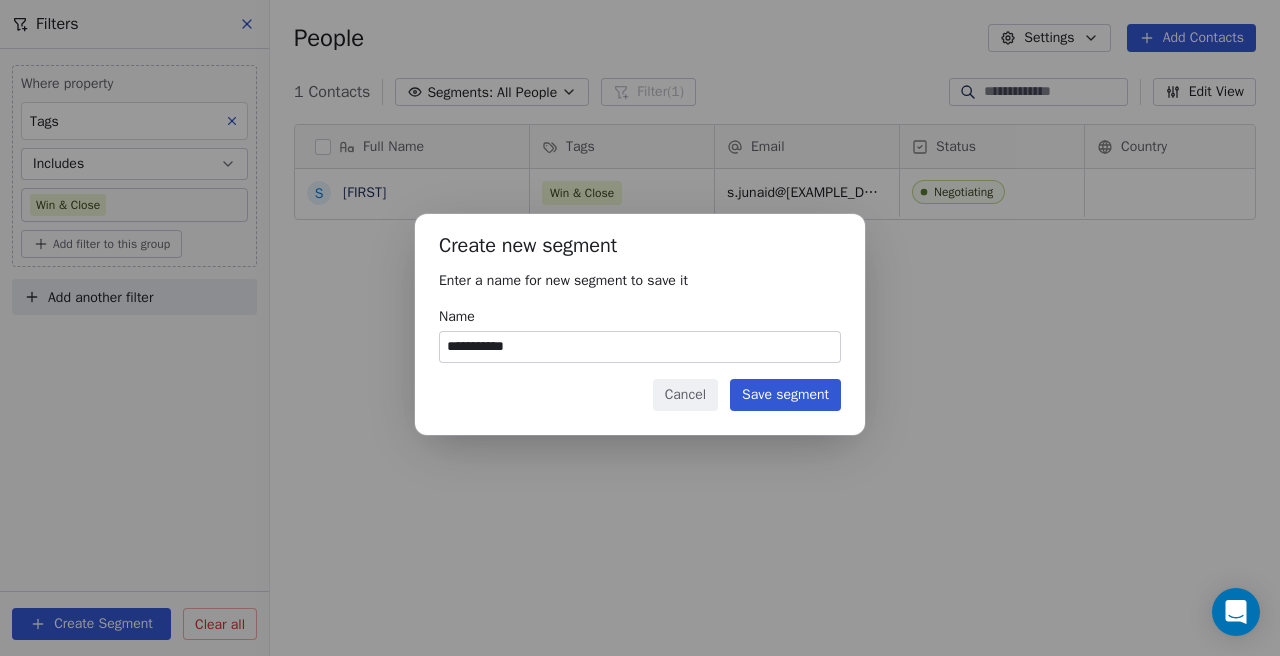 type on "**********" 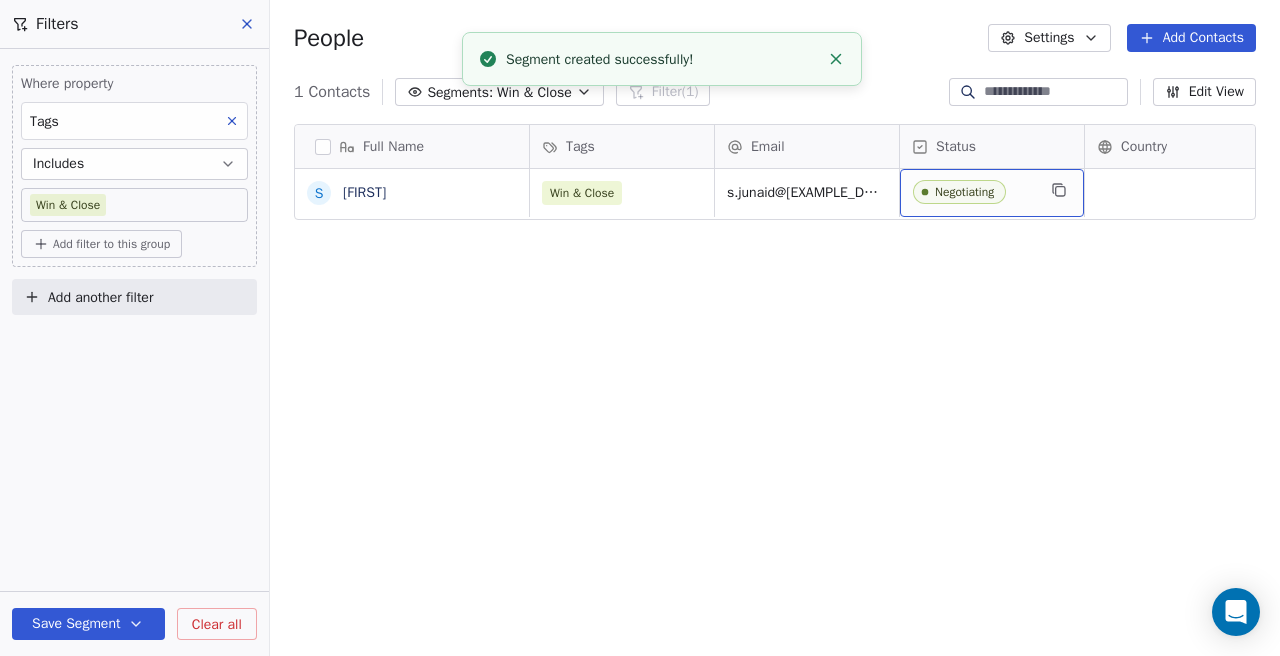 click on "Negotiating" at bounding box center [974, 193] 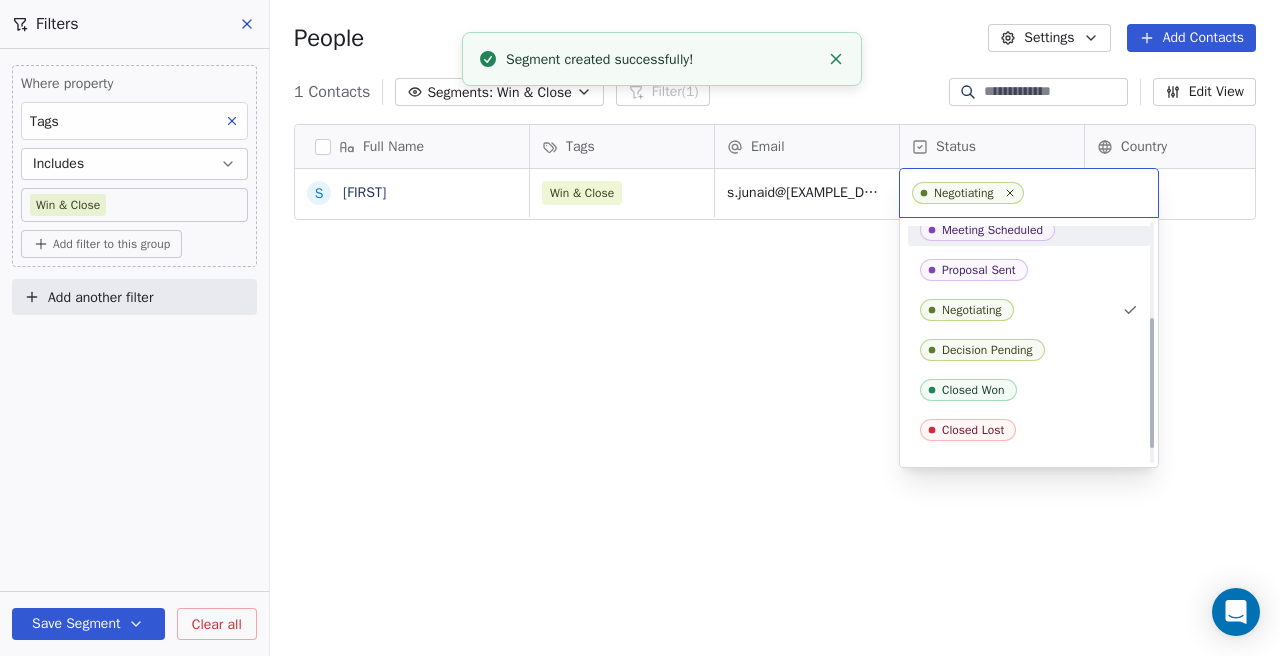 scroll, scrollTop: 199, scrollLeft: 0, axis: vertical 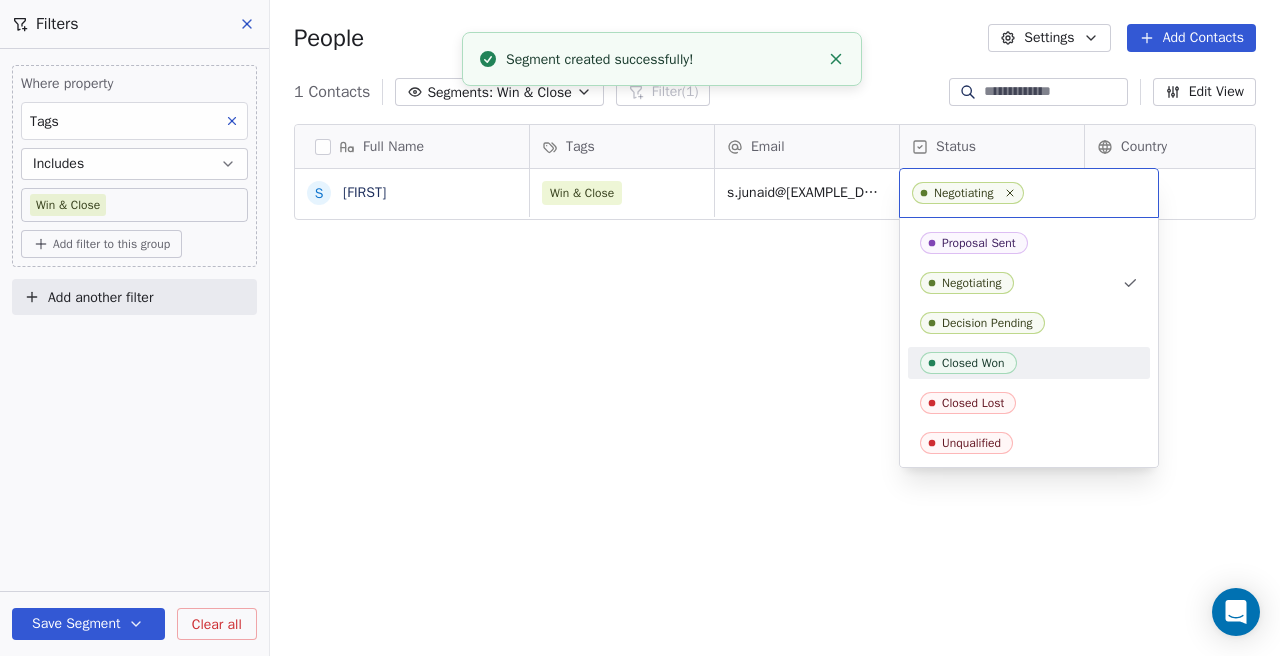 click on "Closed Won" at bounding box center [973, 363] 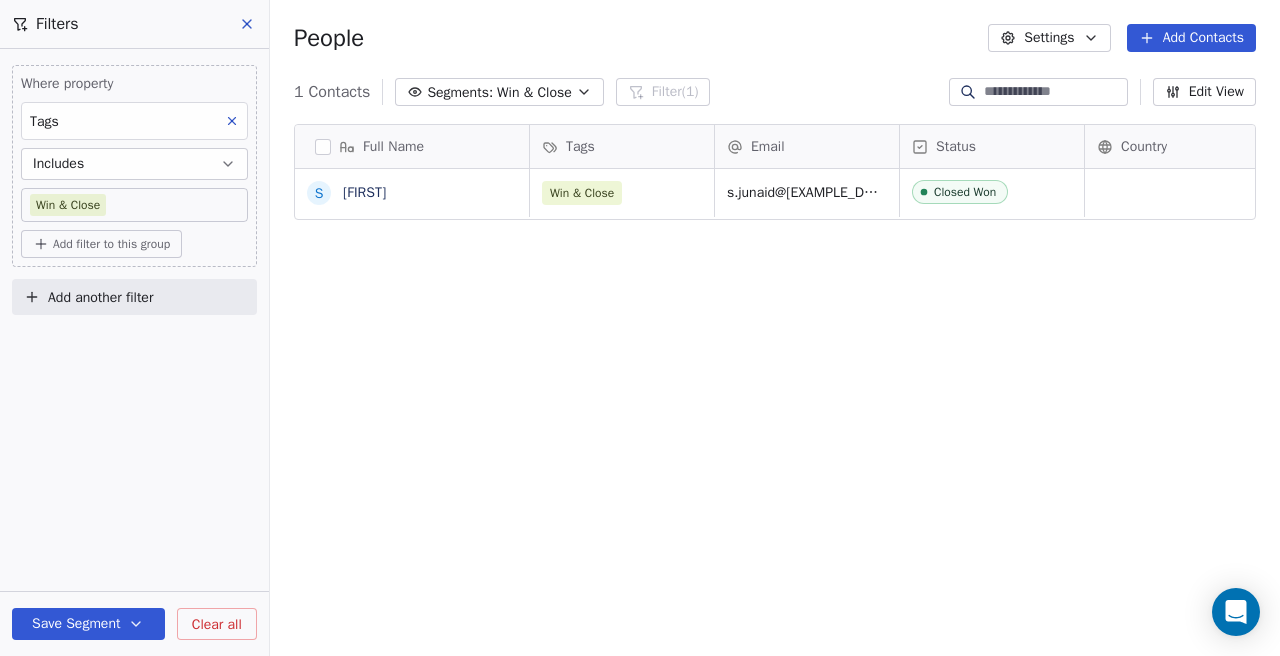click on "Full Name S Suhaib Tags Email Status Country Company Website Win & Close s.junaid@example.com Closed Won inventechs https://www.inventechs.ae/
To pick up a draggable item, press the space bar.
While dragging, use the arrow keys to move the item.
Press space again to drop the item in its new position, or press escape to cancel." at bounding box center (775, 396) 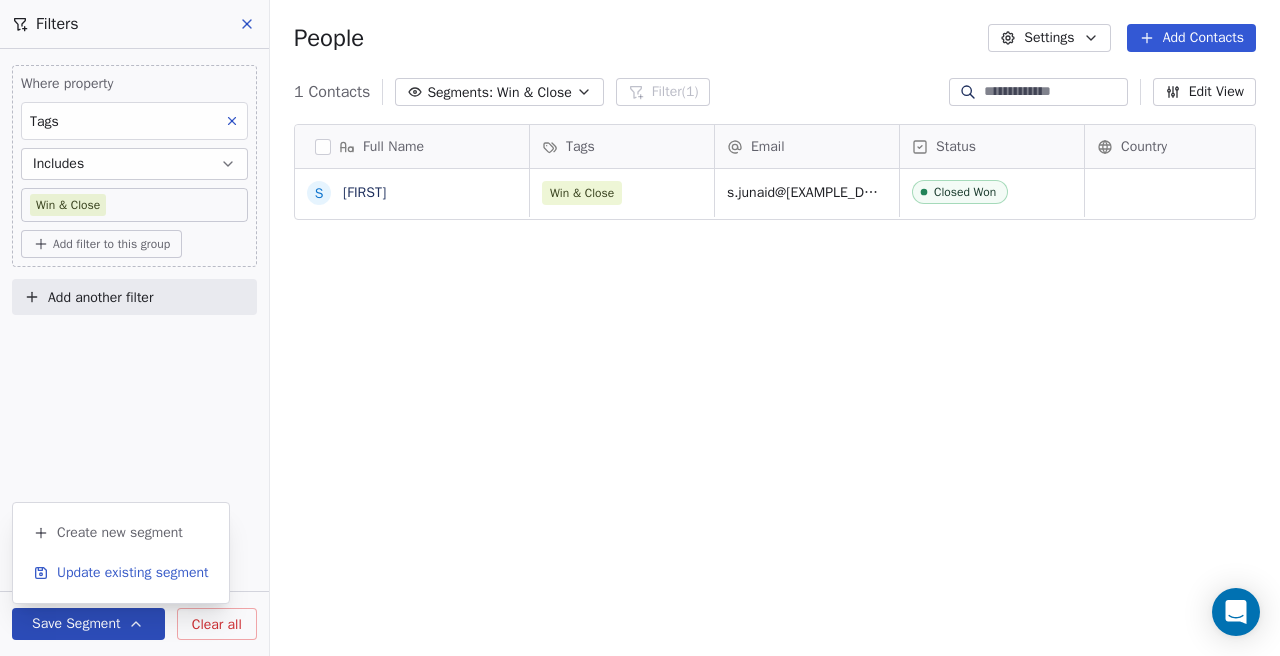 click on "Update existing segment" at bounding box center [133, 573] 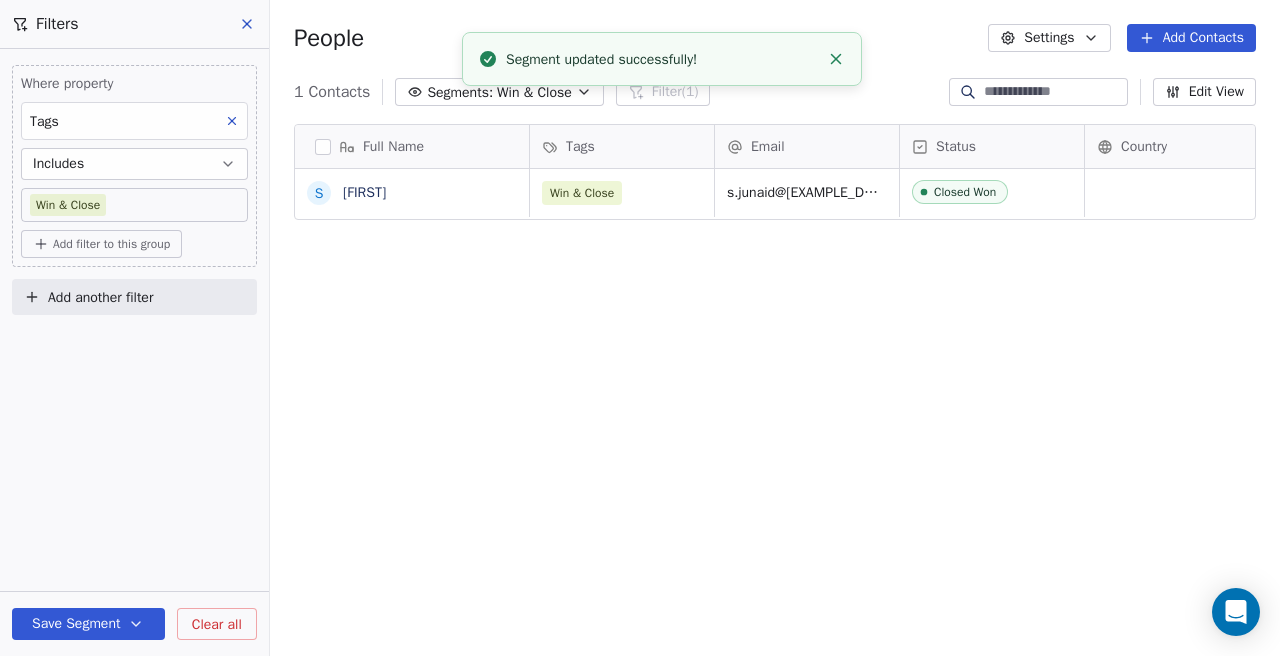 click 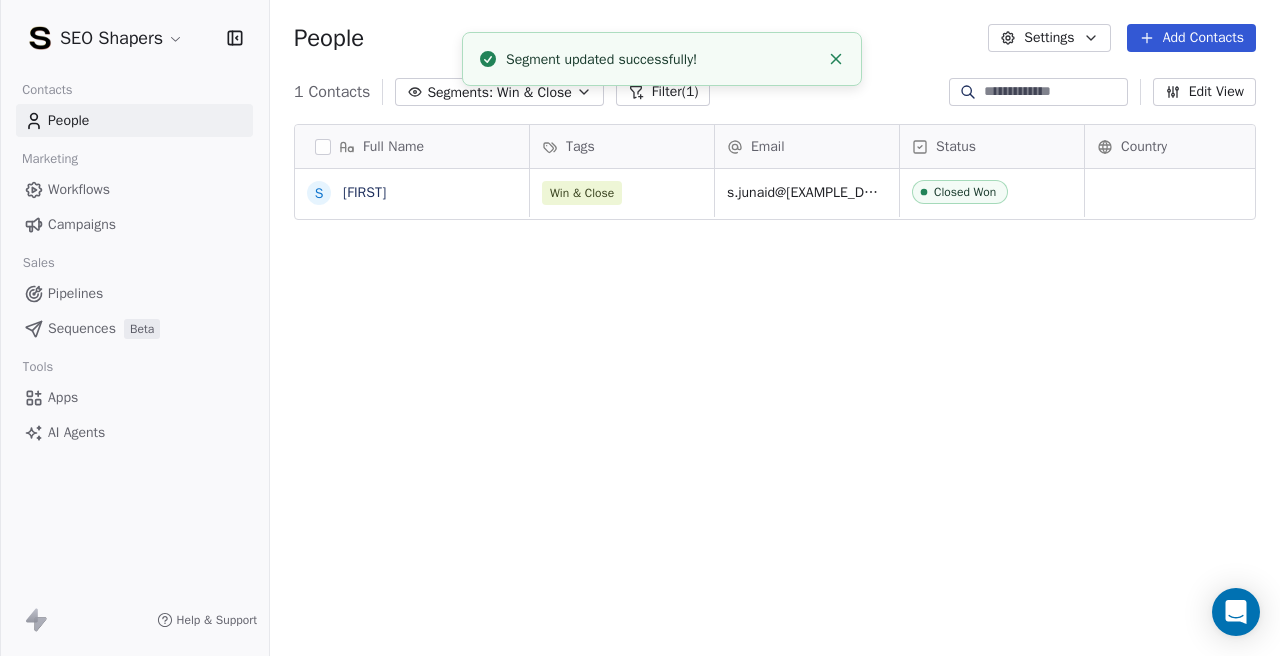 click on "Win & Close" at bounding box center [534, 92] 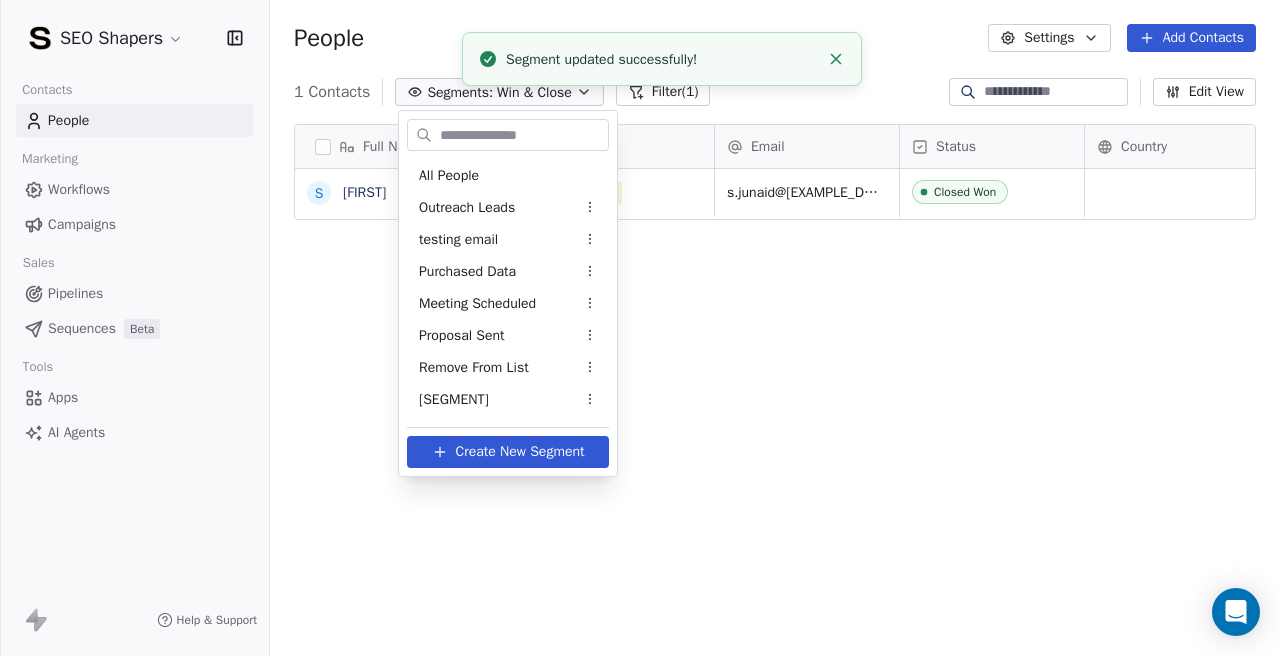 scroll, scrollTop: 60, scrollLeft: 0, axis: vertical 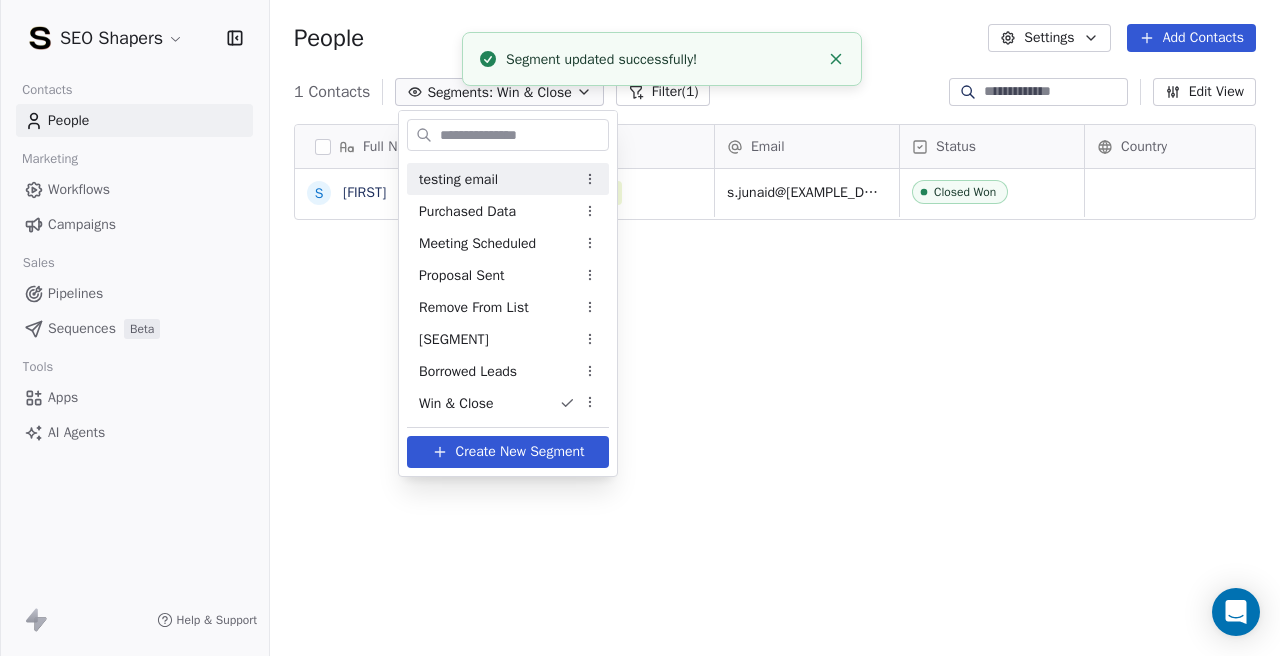 click on "testing email" at bounding box center (458, 179) 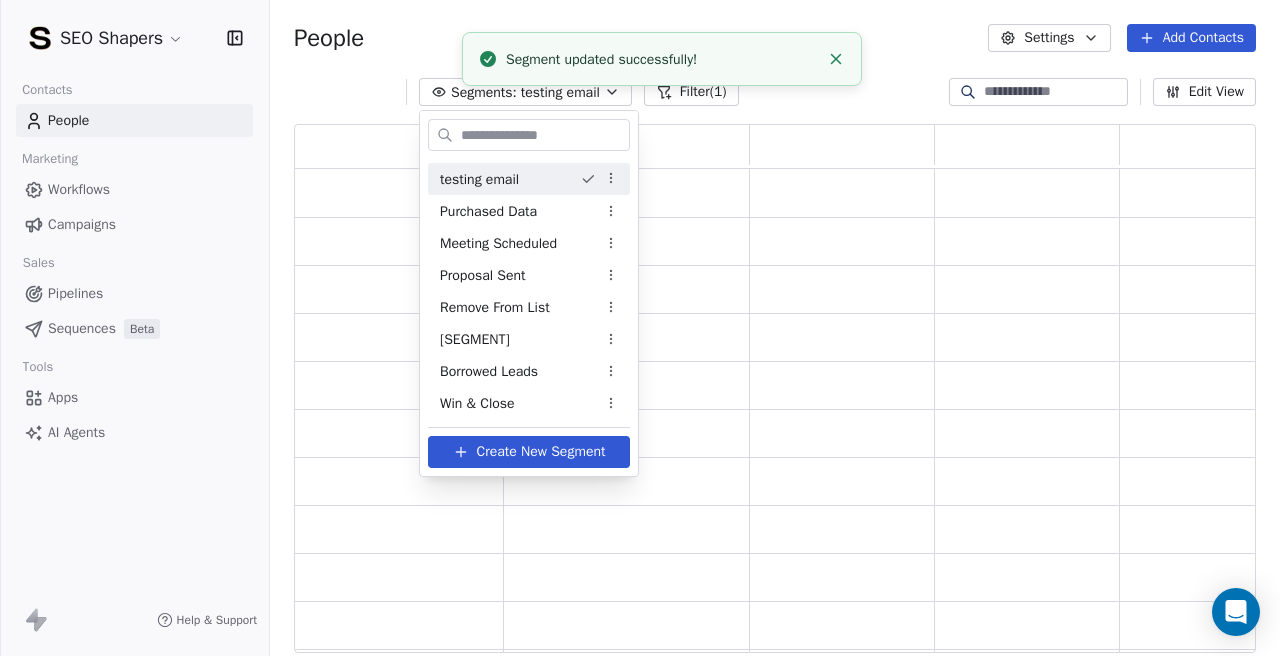scroll, scrollTop: 1, scrollLeft: 1, axis: both 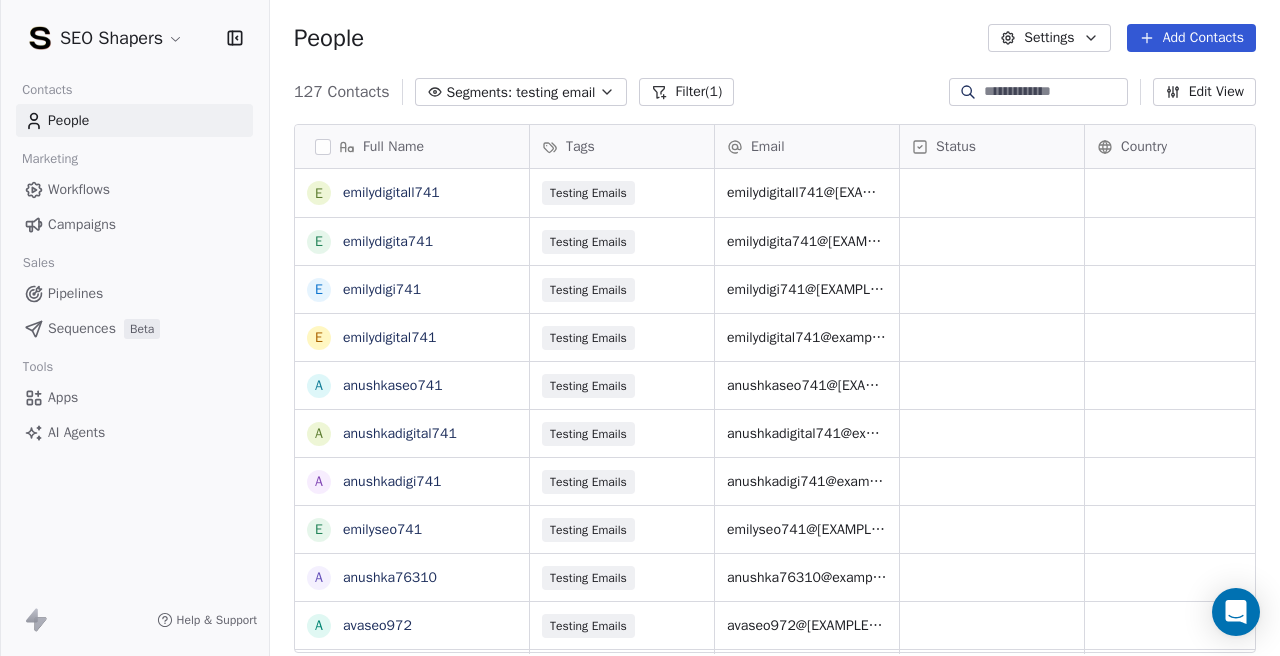 click on "Segments:" at bounding box center [480, 92] 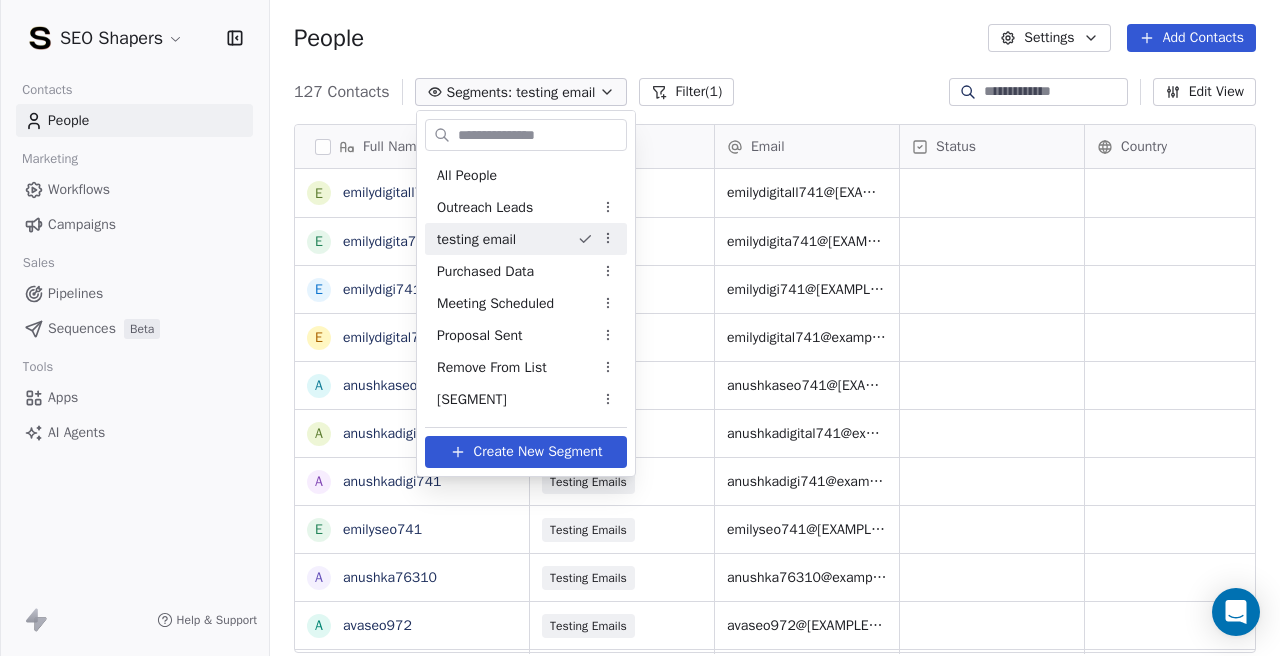 scroll, scrollTop: 1, scrollLeft: 1, axis: both 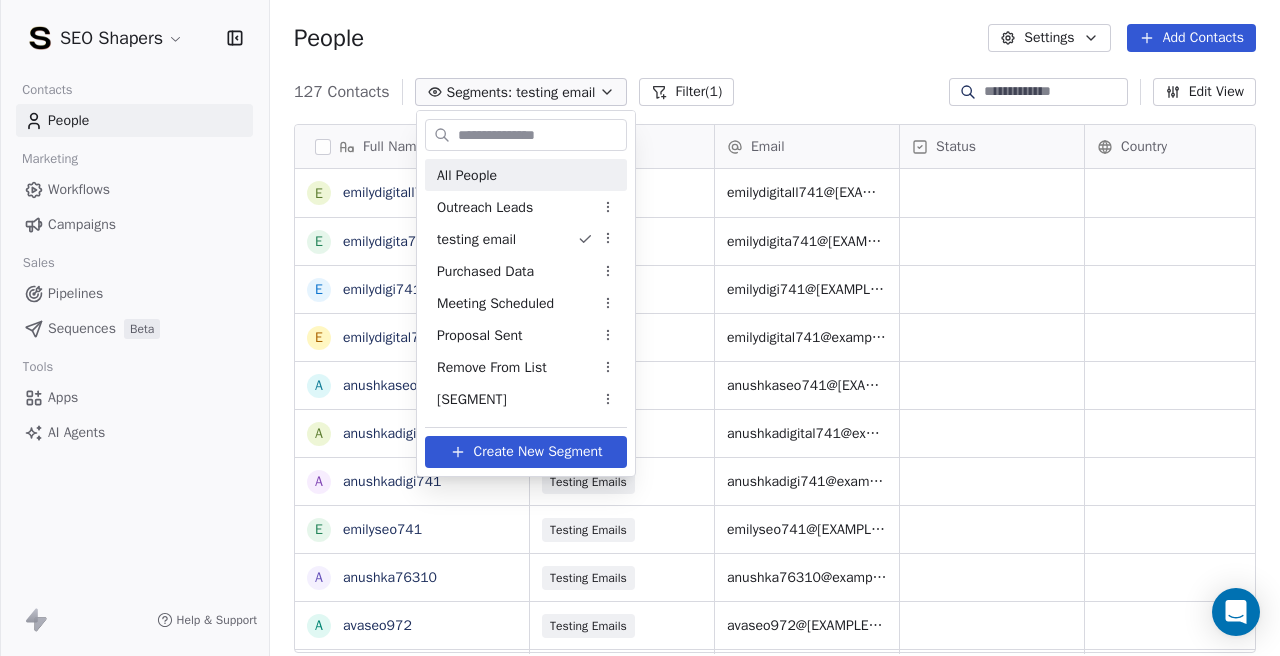 click on "All People" at bounding box center [526, 175] 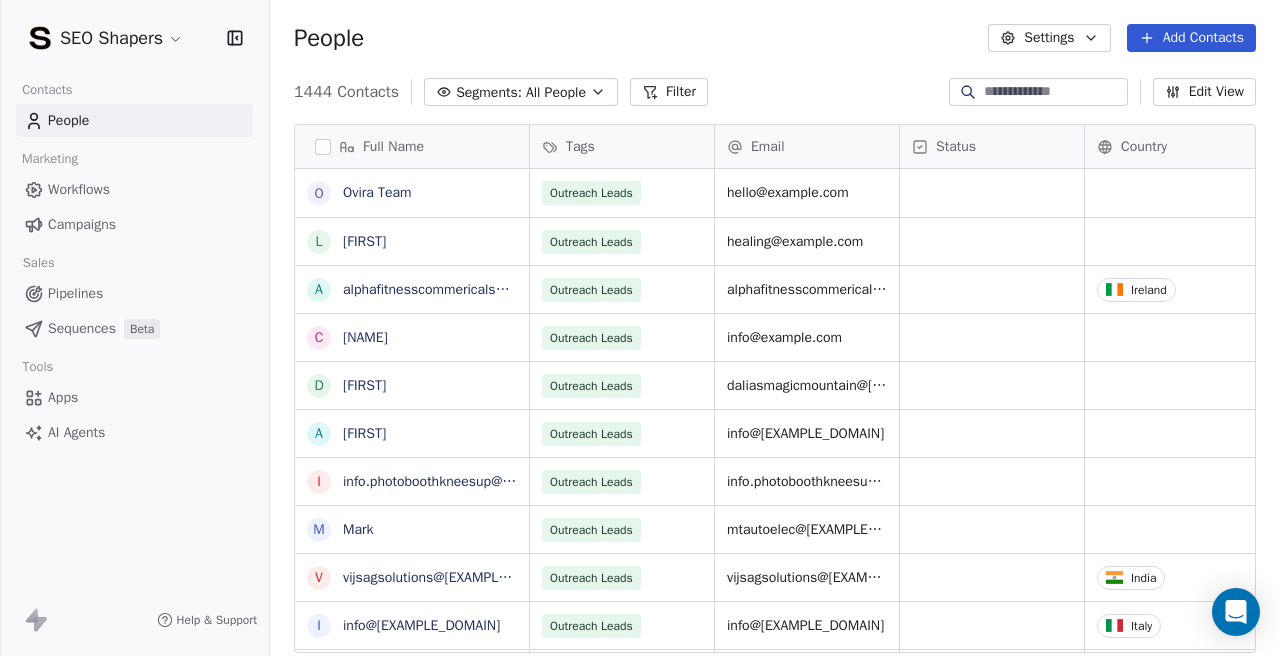 click on "Campaigns" at bounding box center [134, 224] 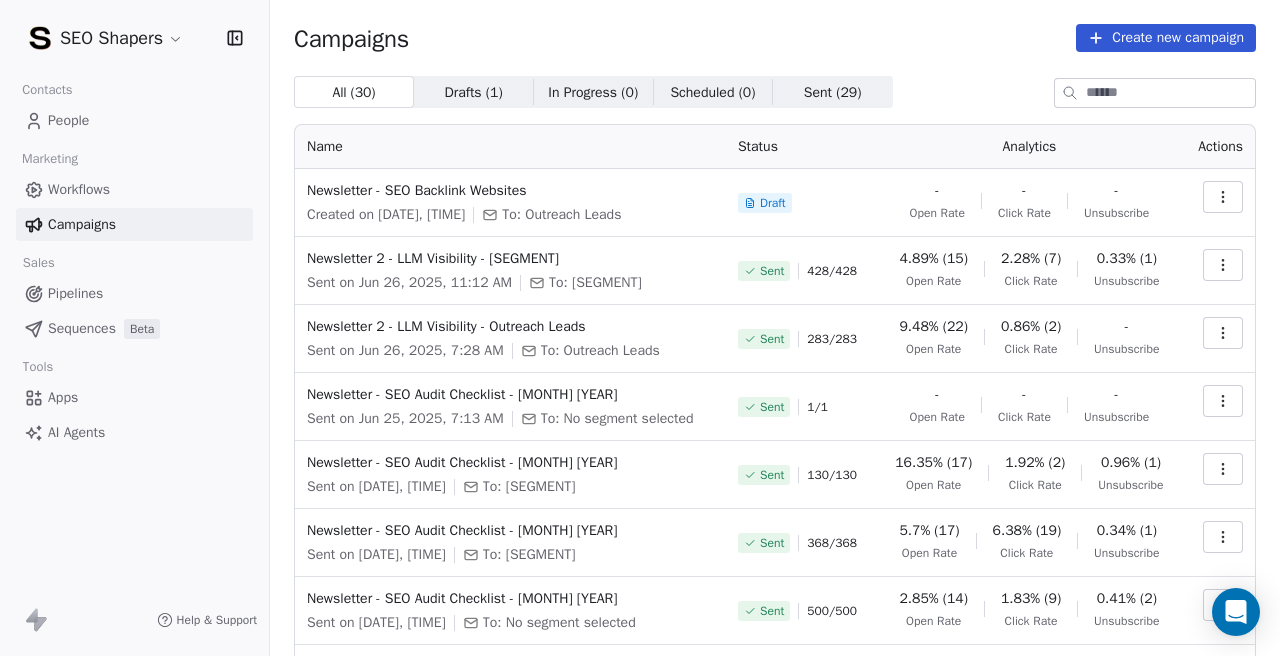 click at bounding box center [1223, 197] 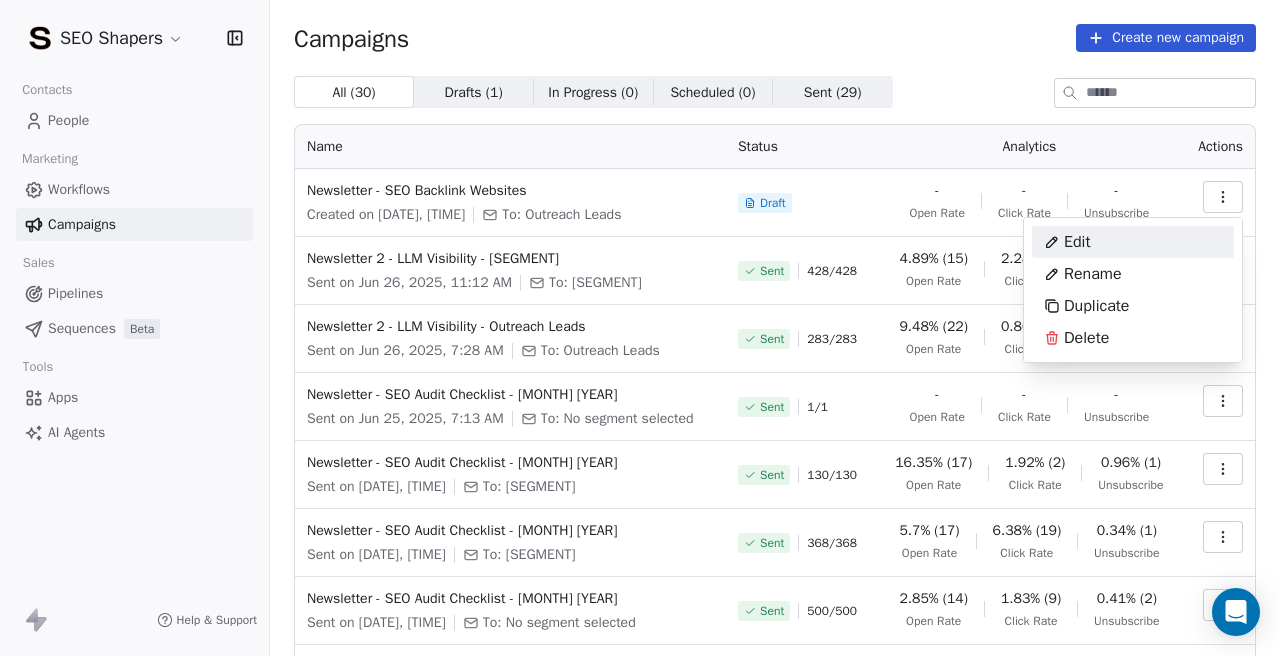 click on "Edit" at bounding box center (1133, 242) 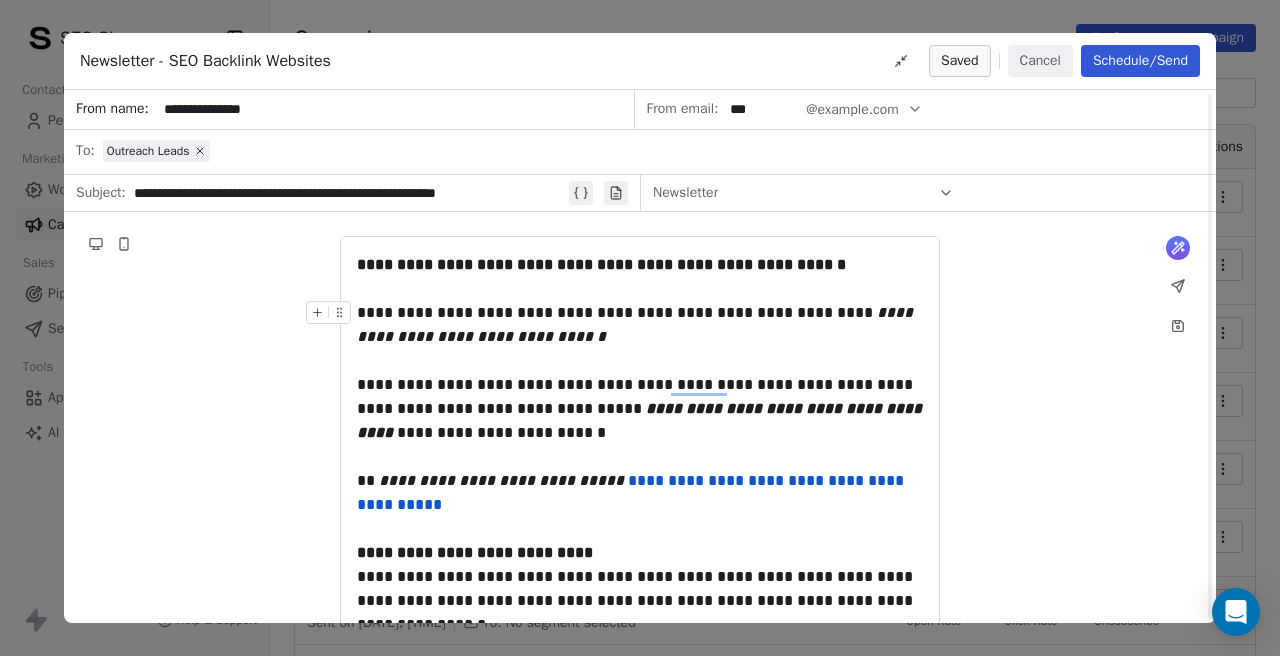 scroll, scrollTop: 111, scrollLeft: 0, axis: vertical 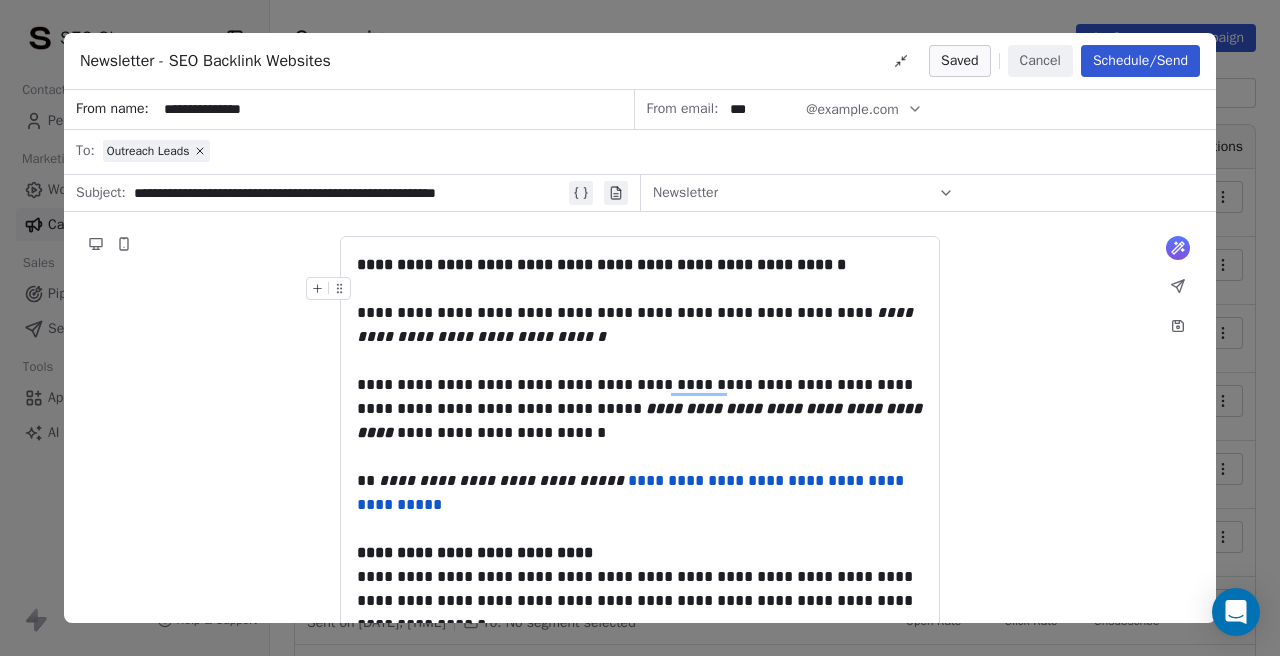 click on "Schedule/Send" at bounding box center [1140, 61] 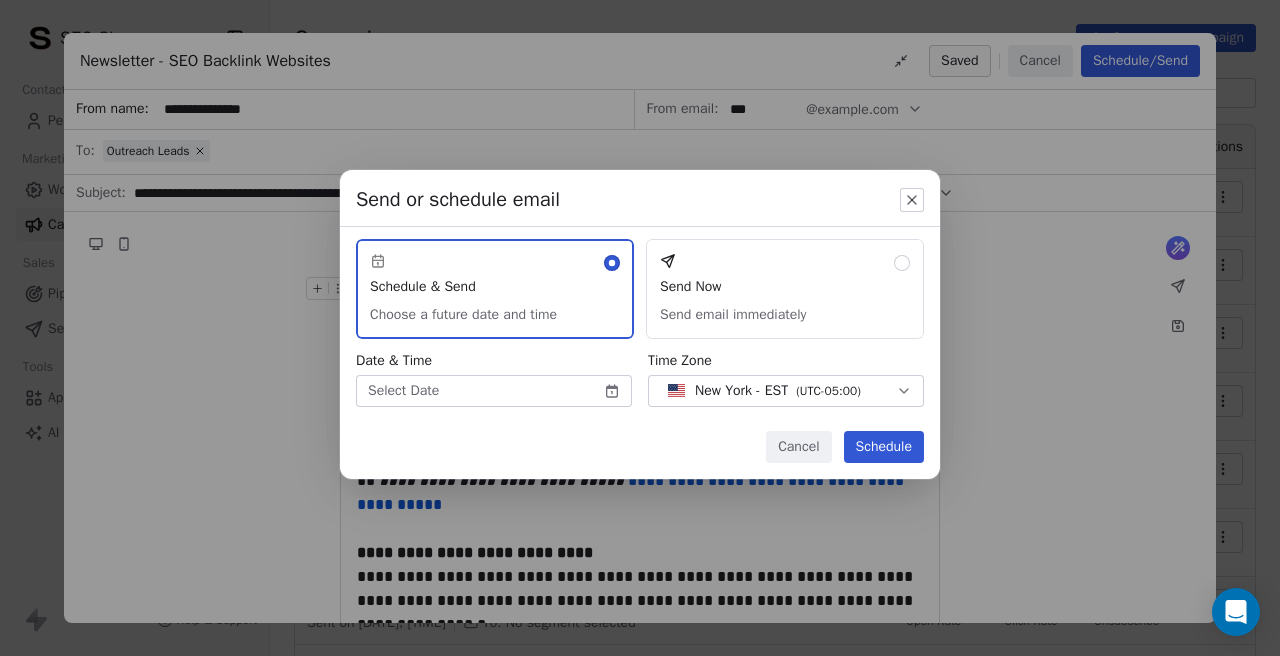 click on "Send Now Send email immediately" at bounding box center [785, 289] 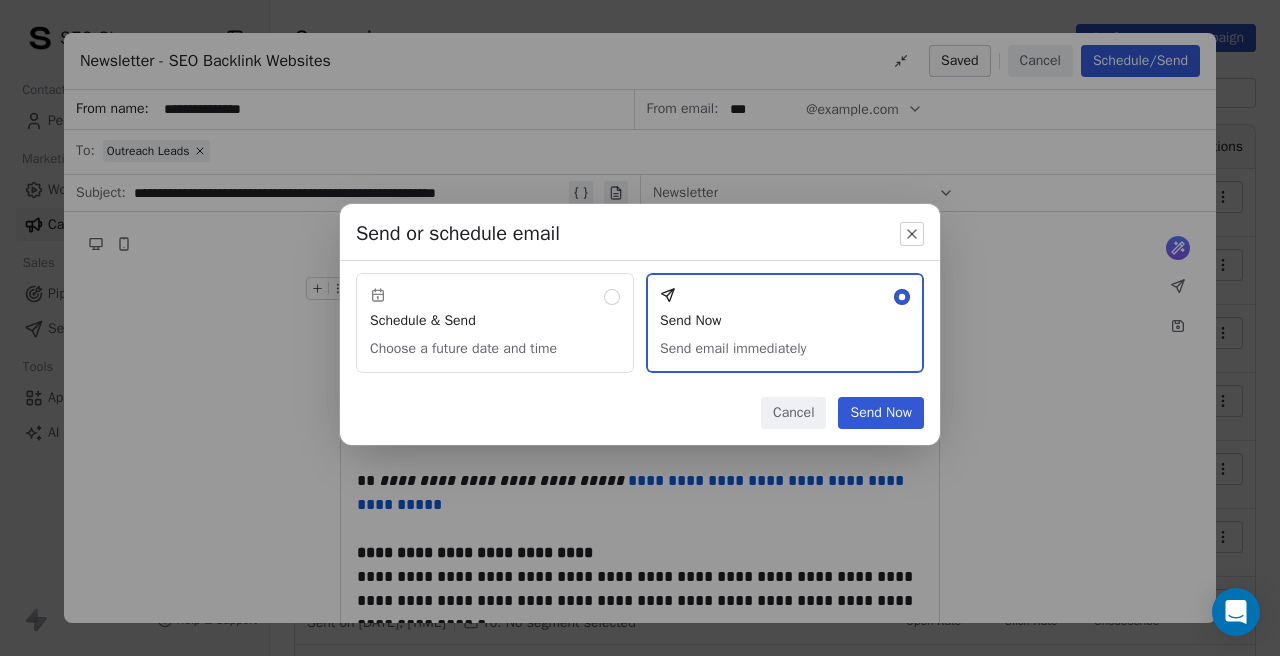 click 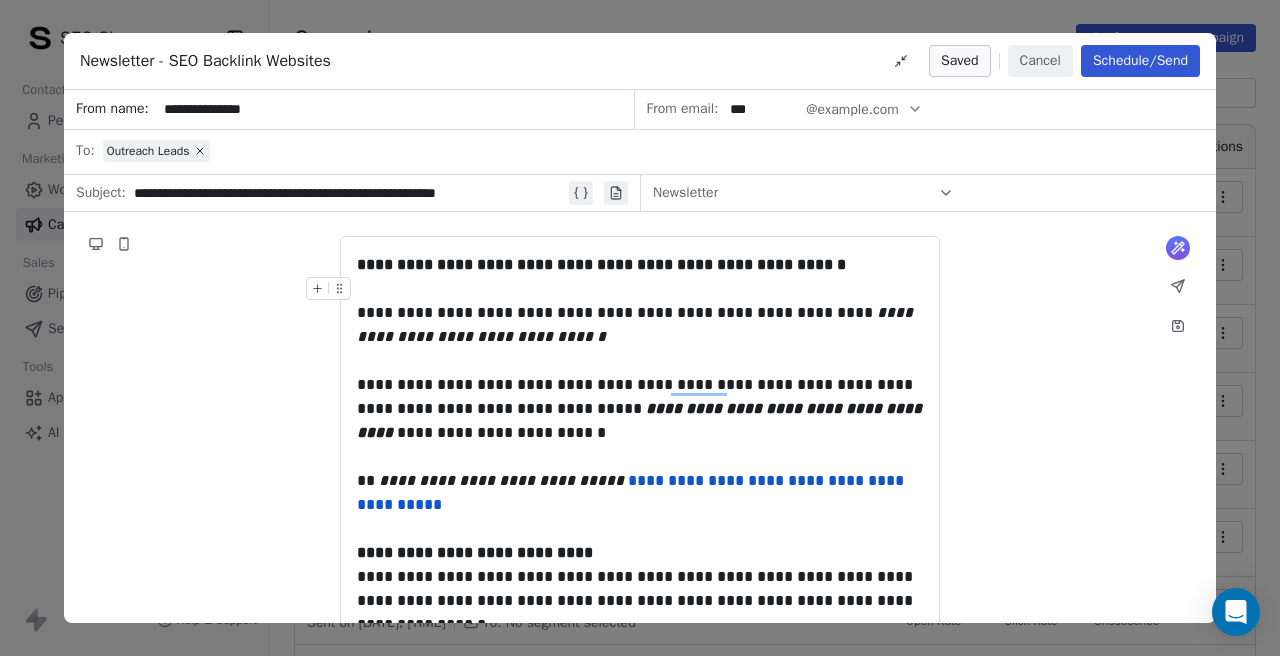 click on "Cancel" at bounding box center [1040, 61] 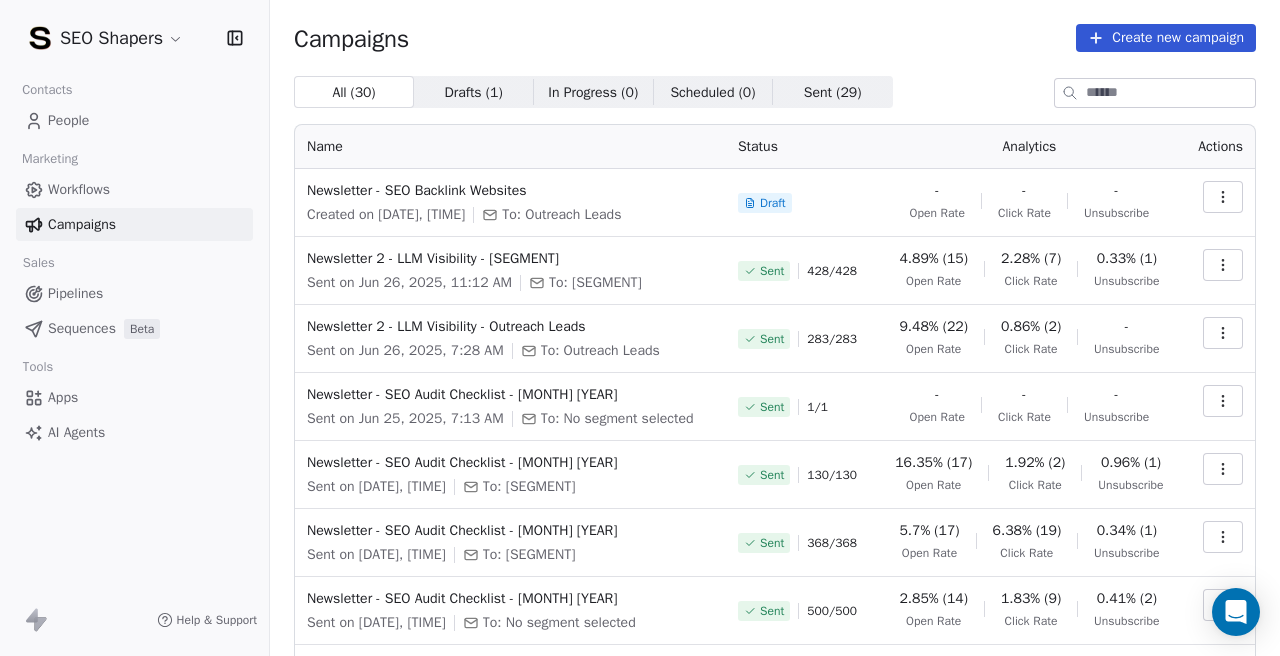 click on "People" at bounding box center (134, 120) 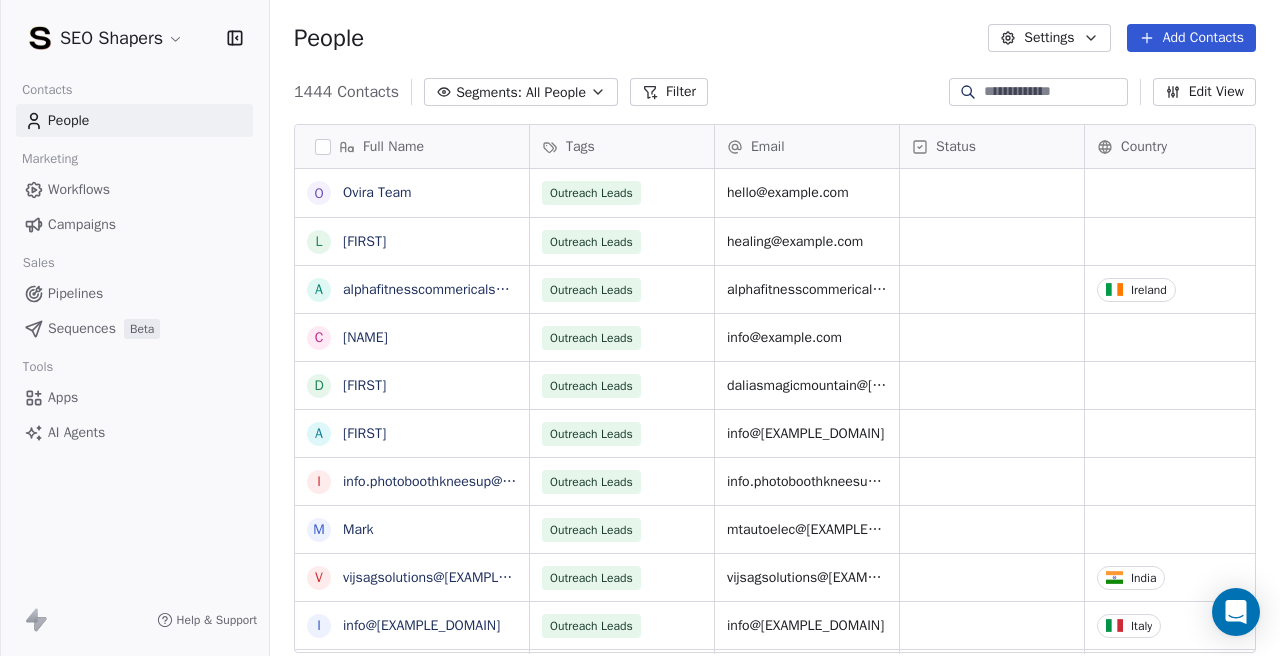 click on "Segments:" at bounding box center [489, 92] 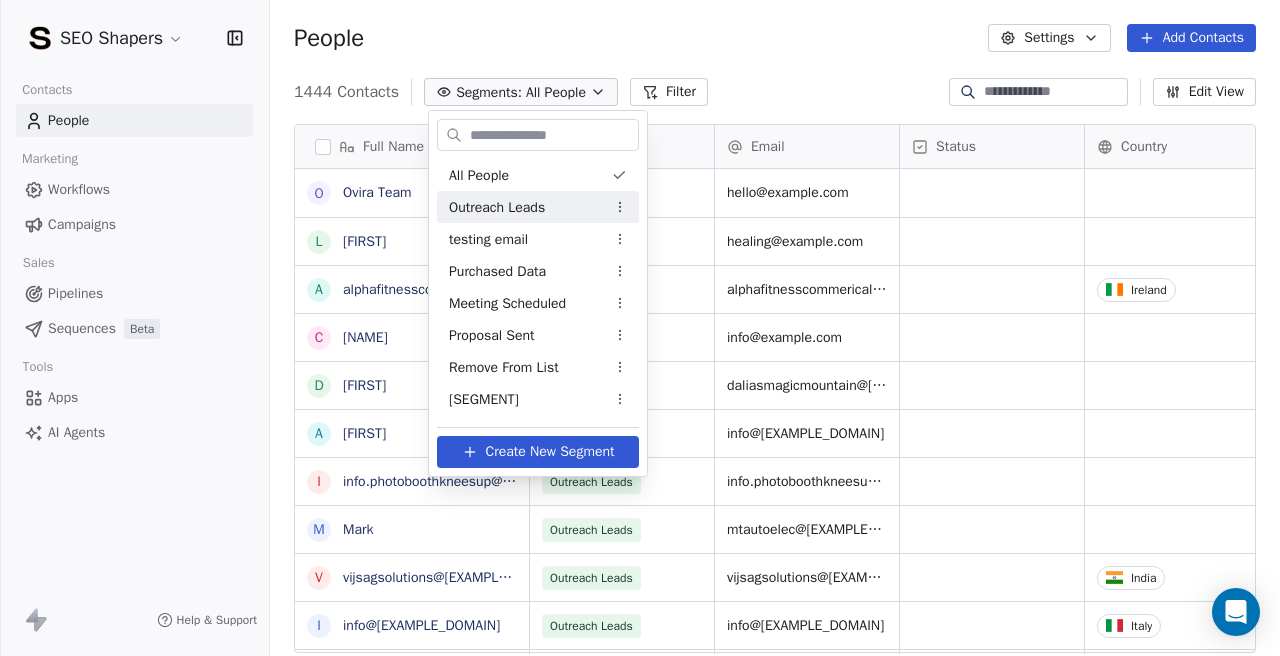 click on "Outreach Leads" at bounding box center [497, 207] 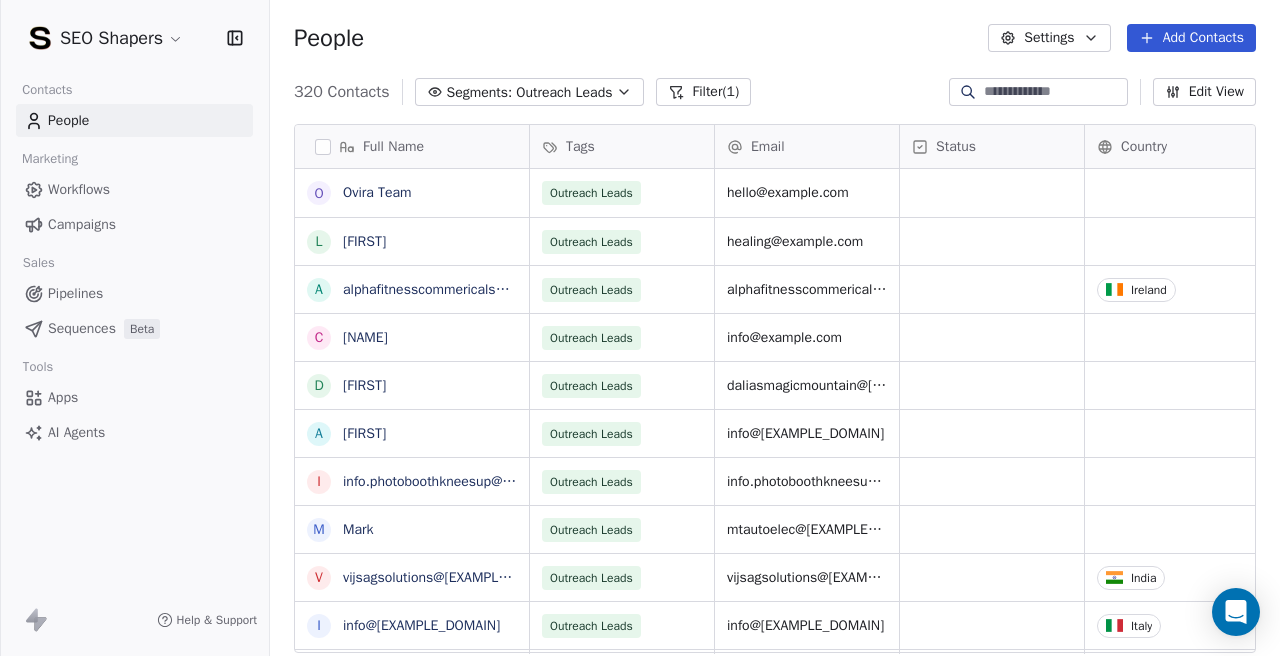 type 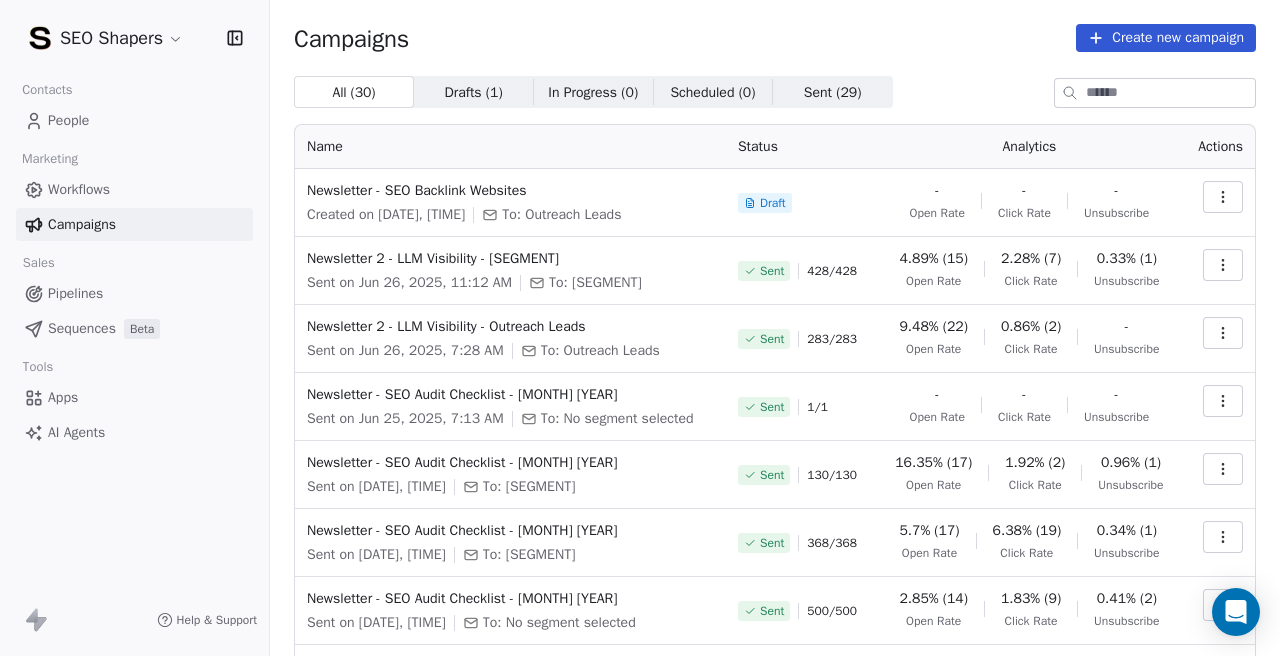 click at bounding box center [1223, 197] 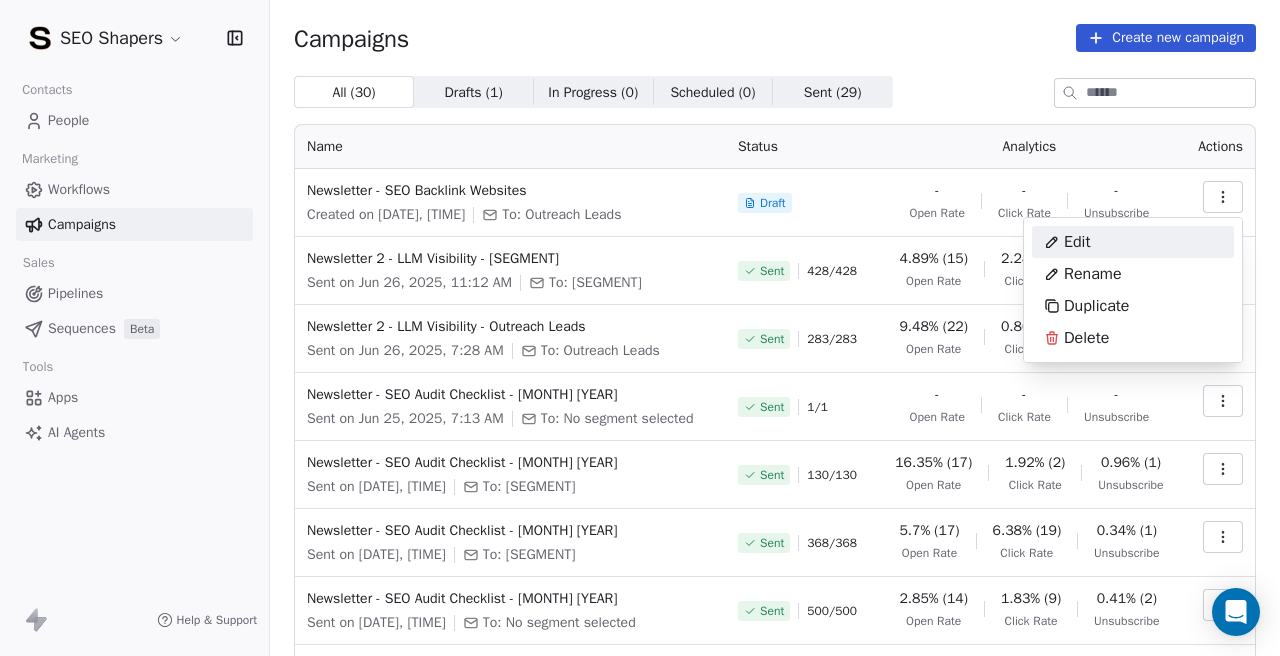 click on "Edit" at bounding box center [1133, 242] 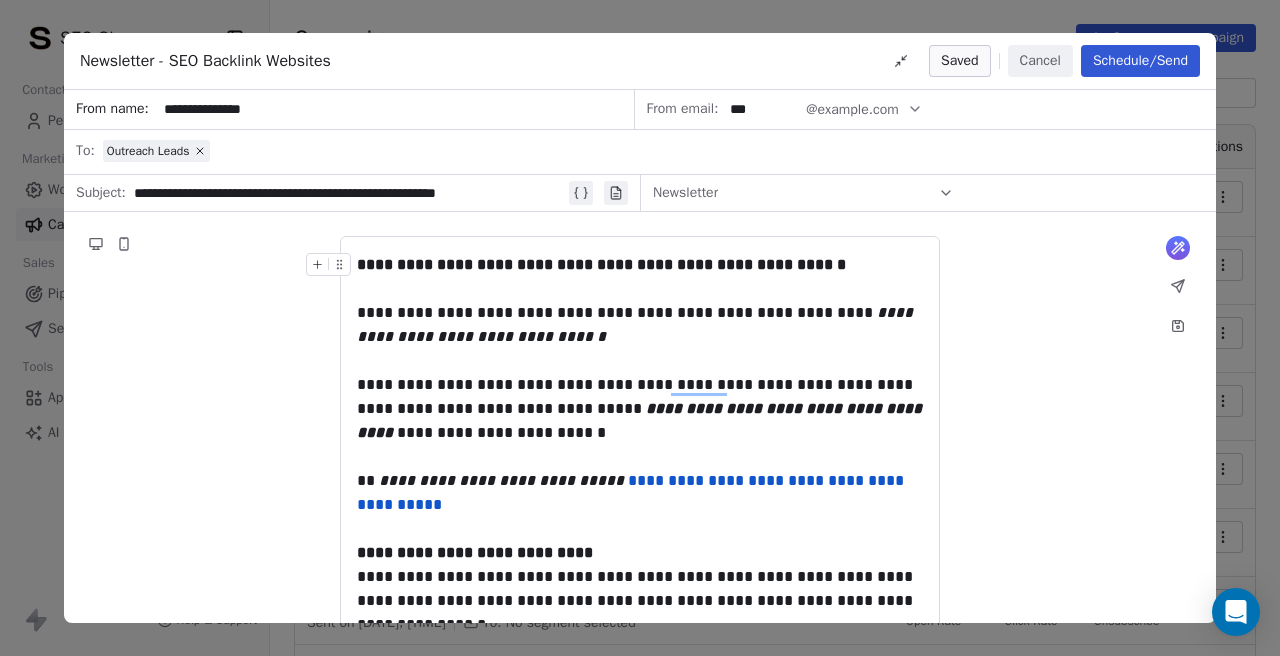 click on "Schedule/Send" at bounding box center (1140, 61) 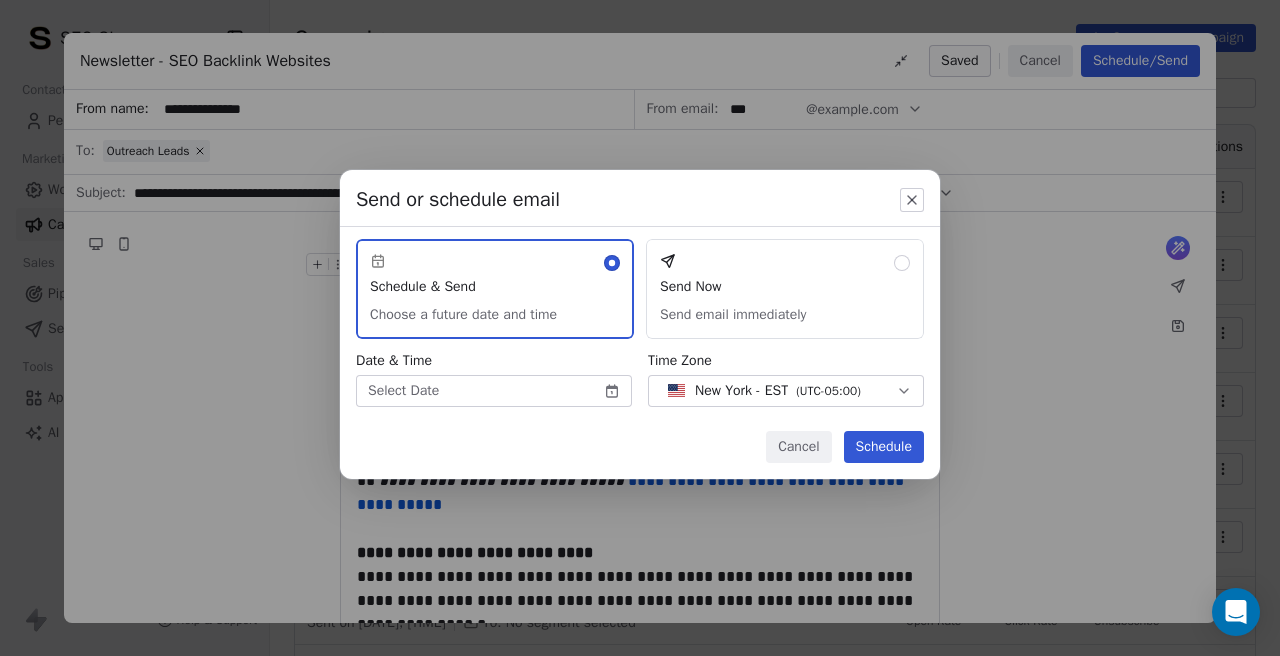 click on "Send Now Send email immediately" at bounding box center (785, 289) 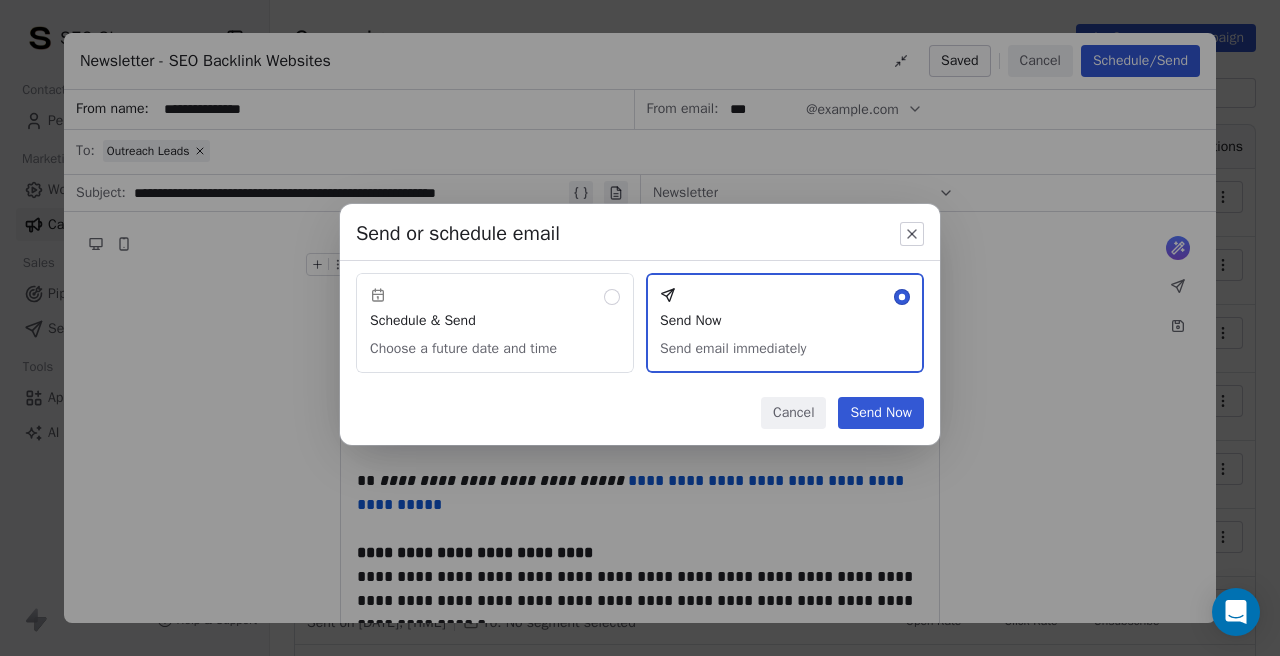 click on "Send Now" at bounding box center [881, 413] 